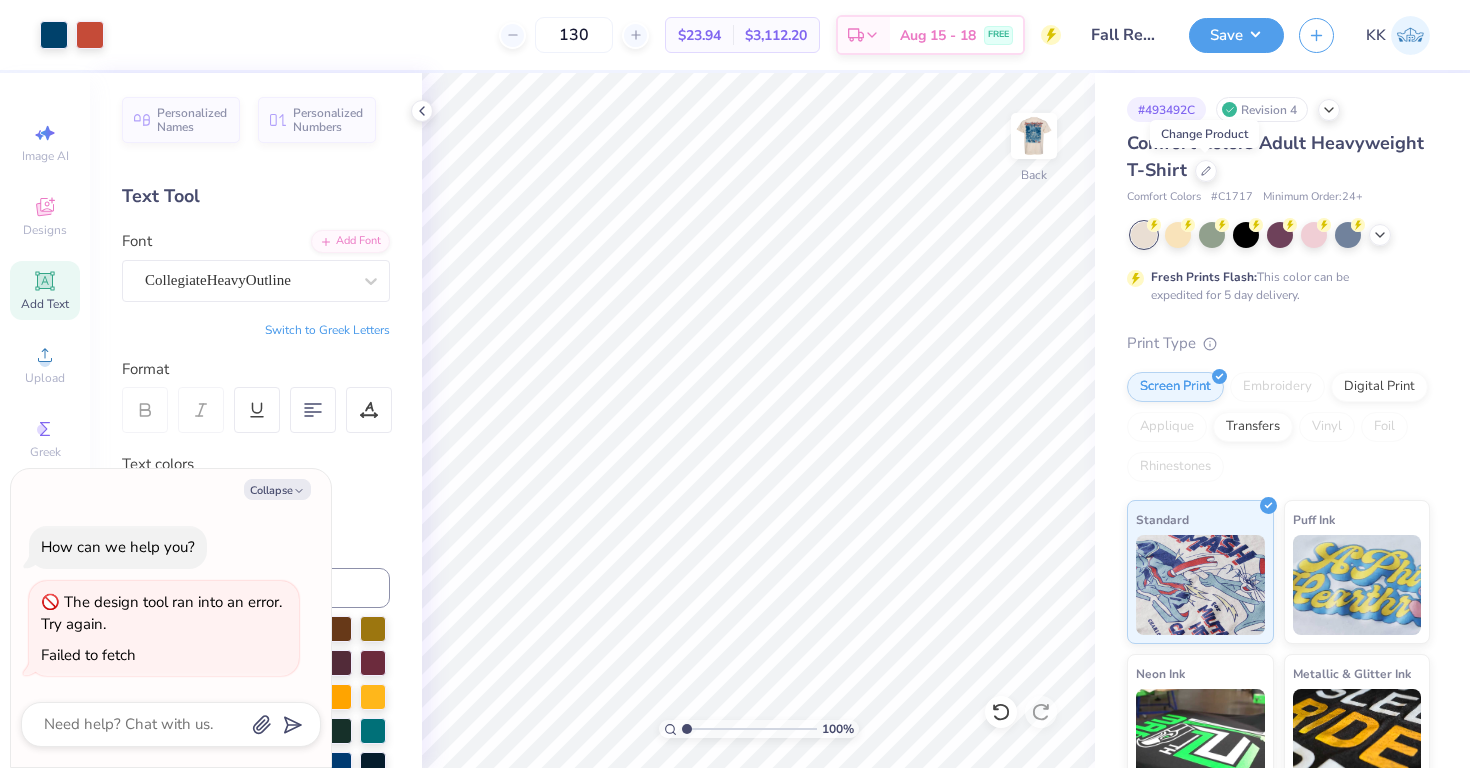 scroll, scrollTop: 0, scrollLeft: 0, axis: both 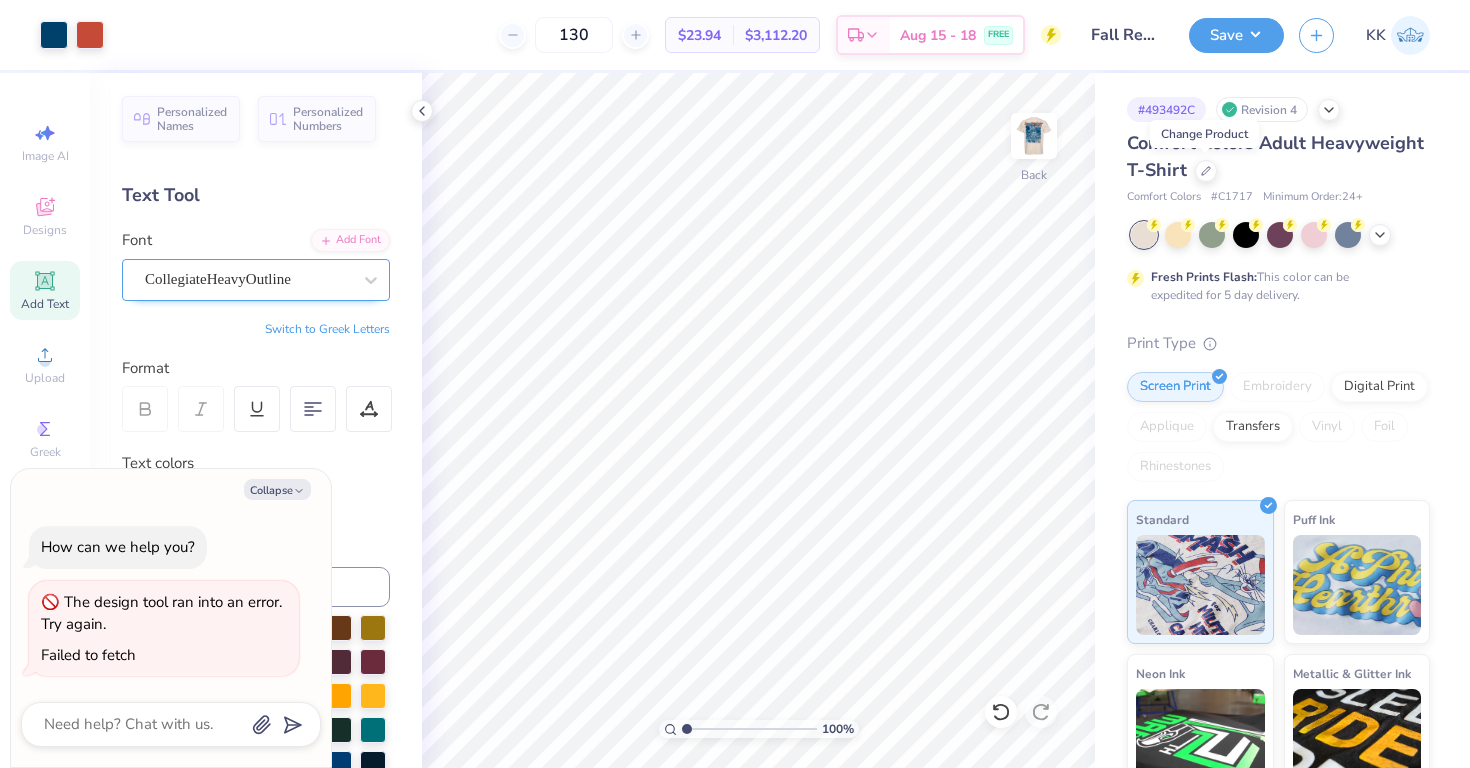 click on "CollegiateHeavyOutline" at bounding box center [248, 279] 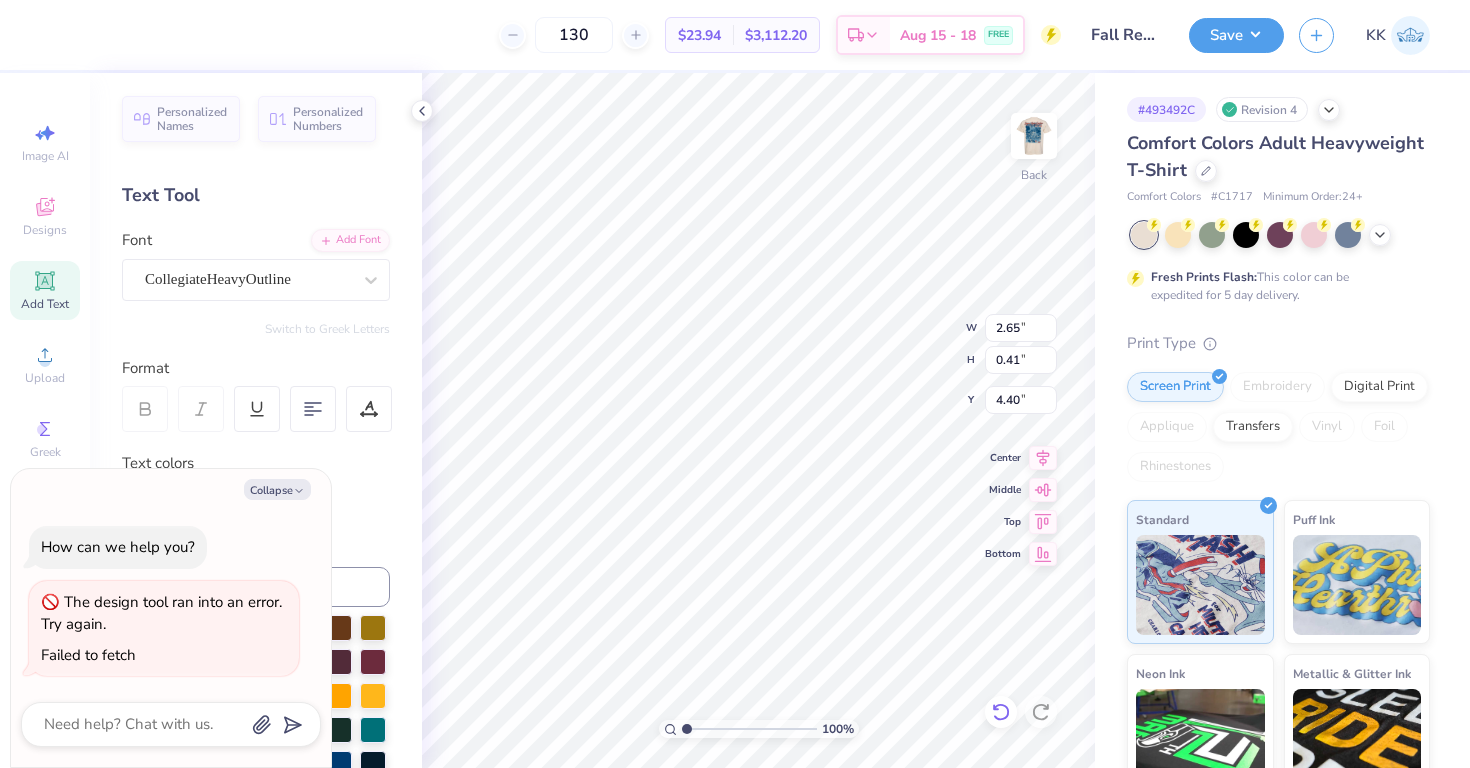 click 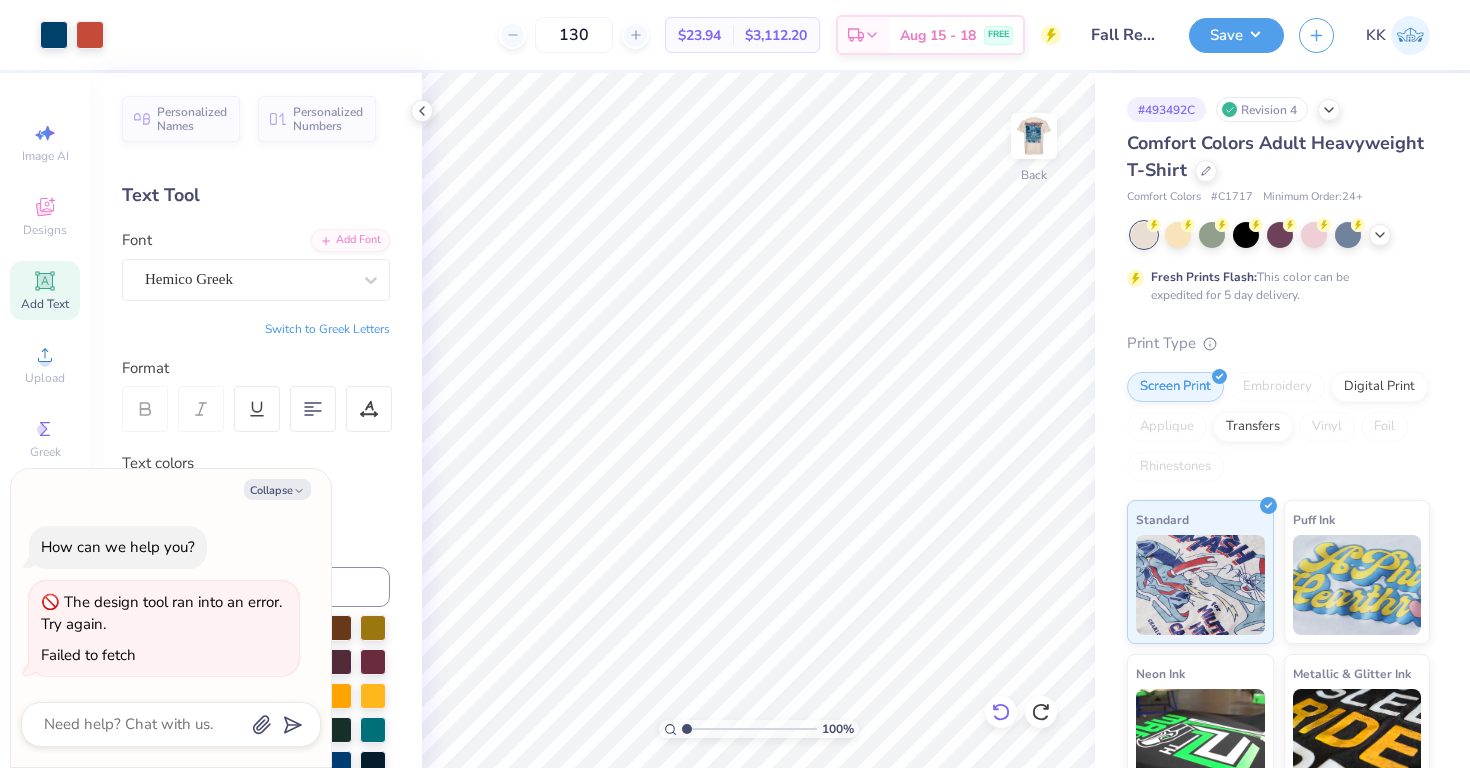 click 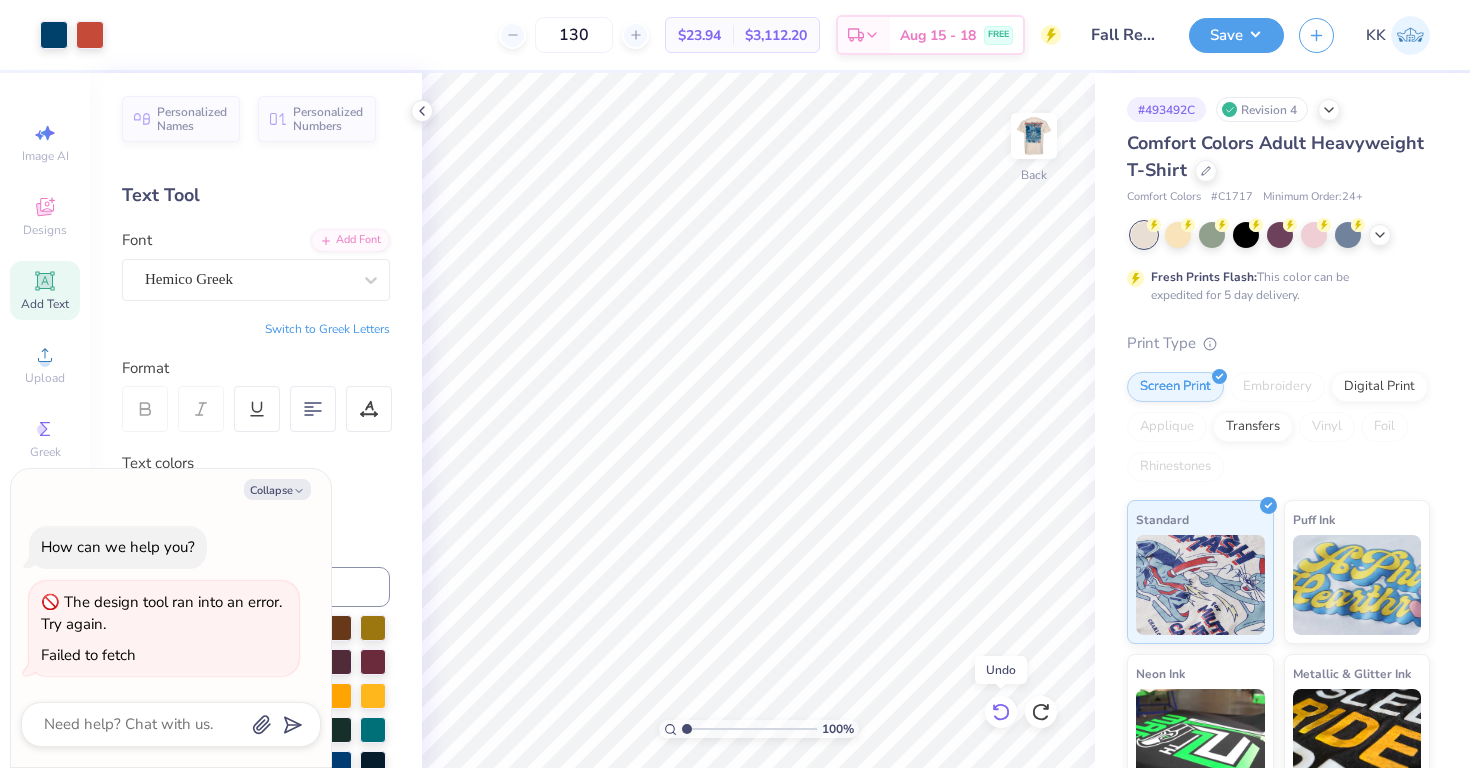 click 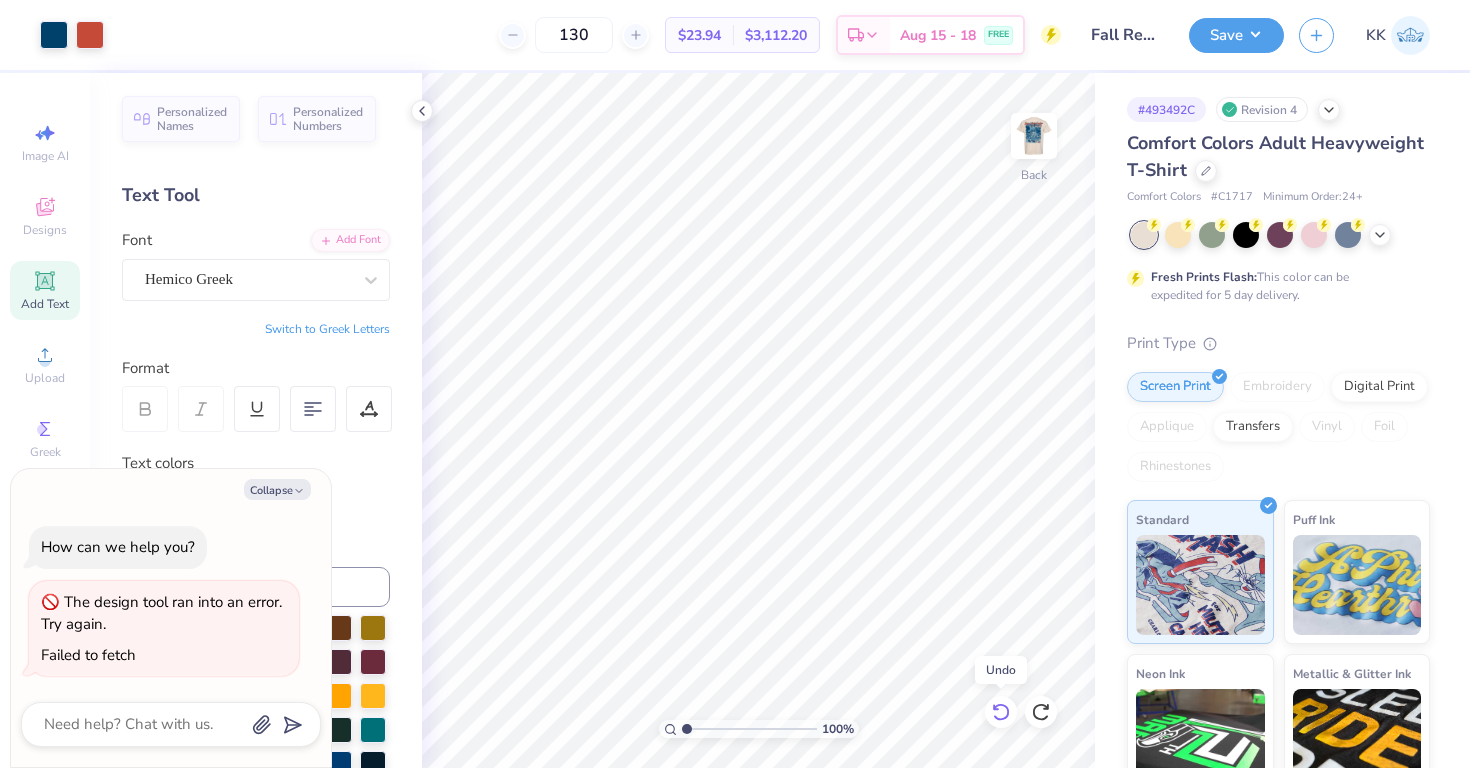 click 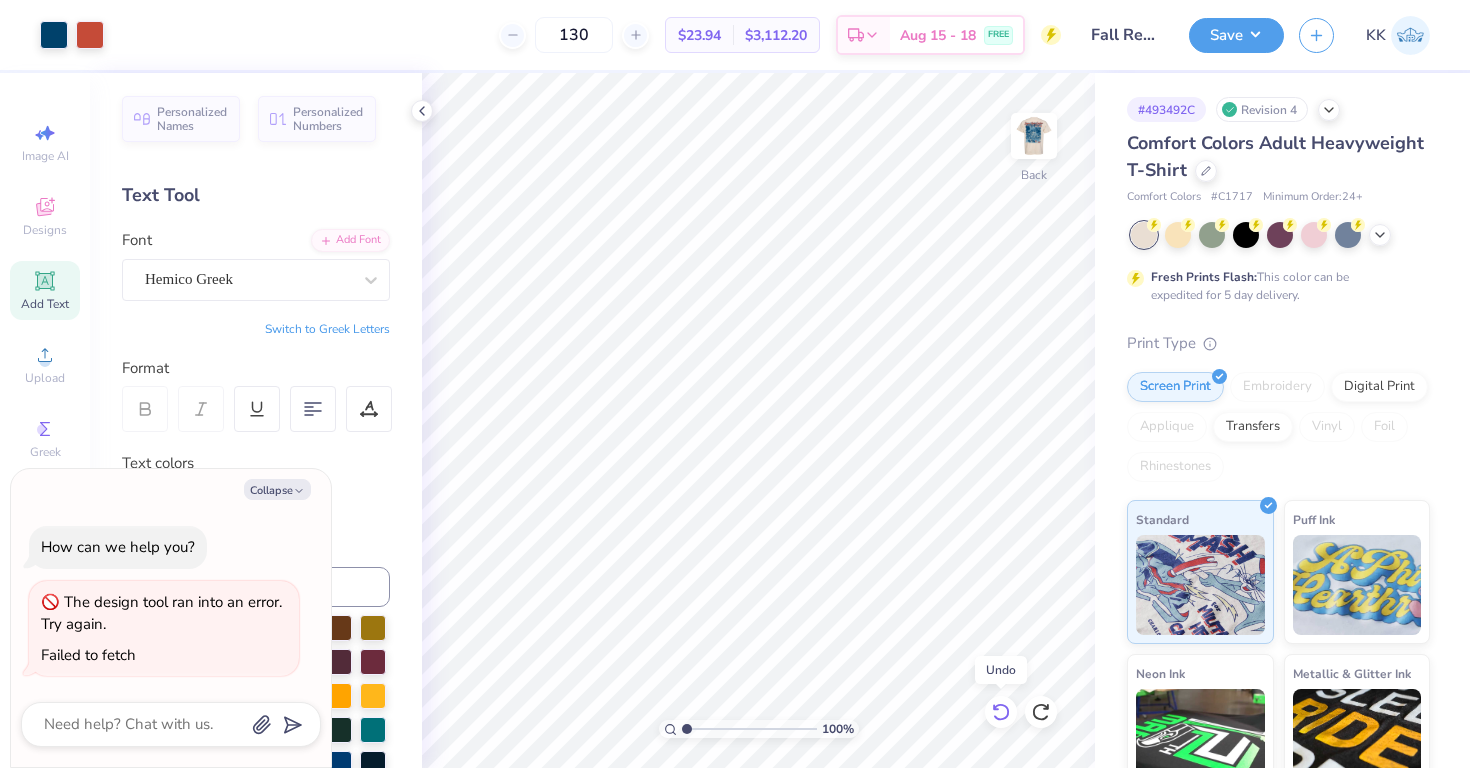 click 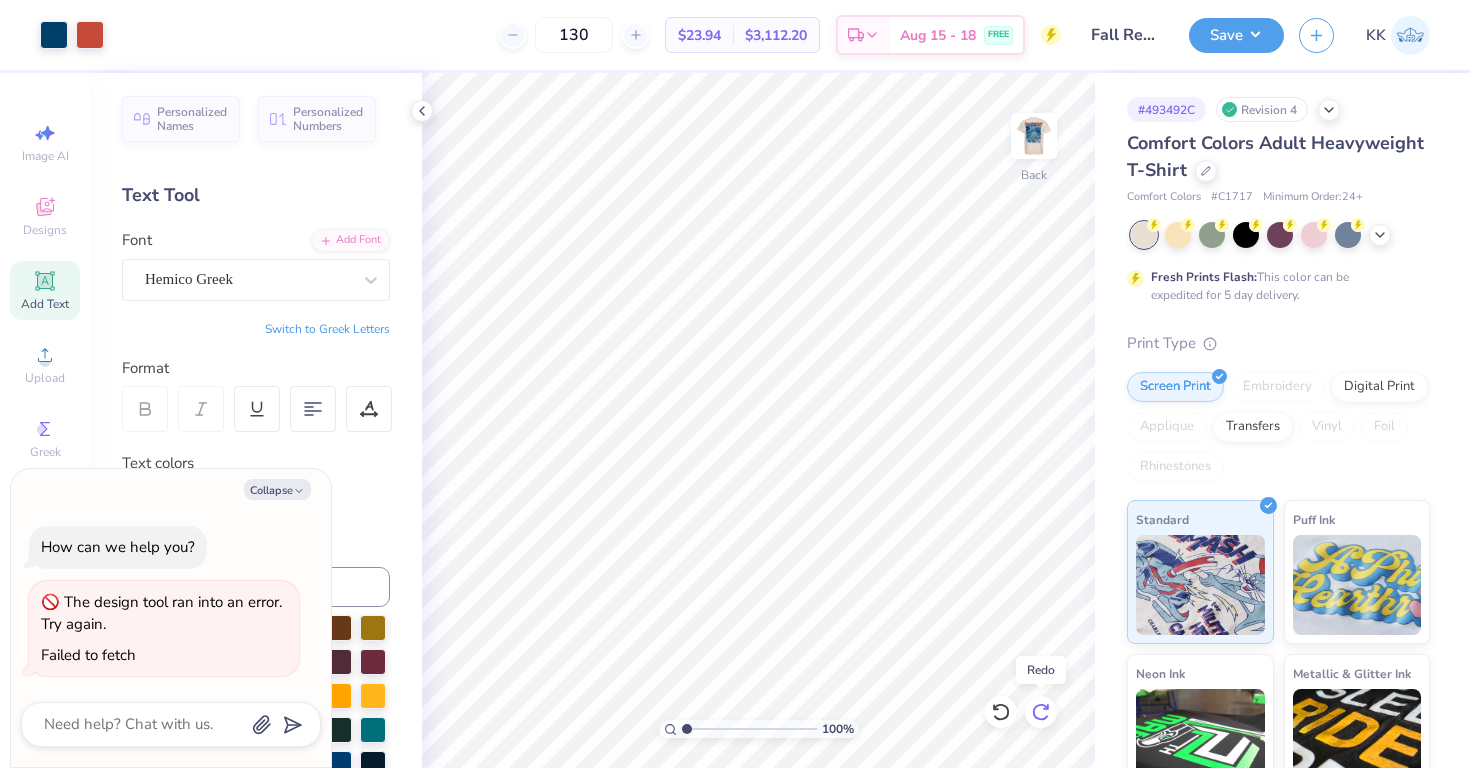 click 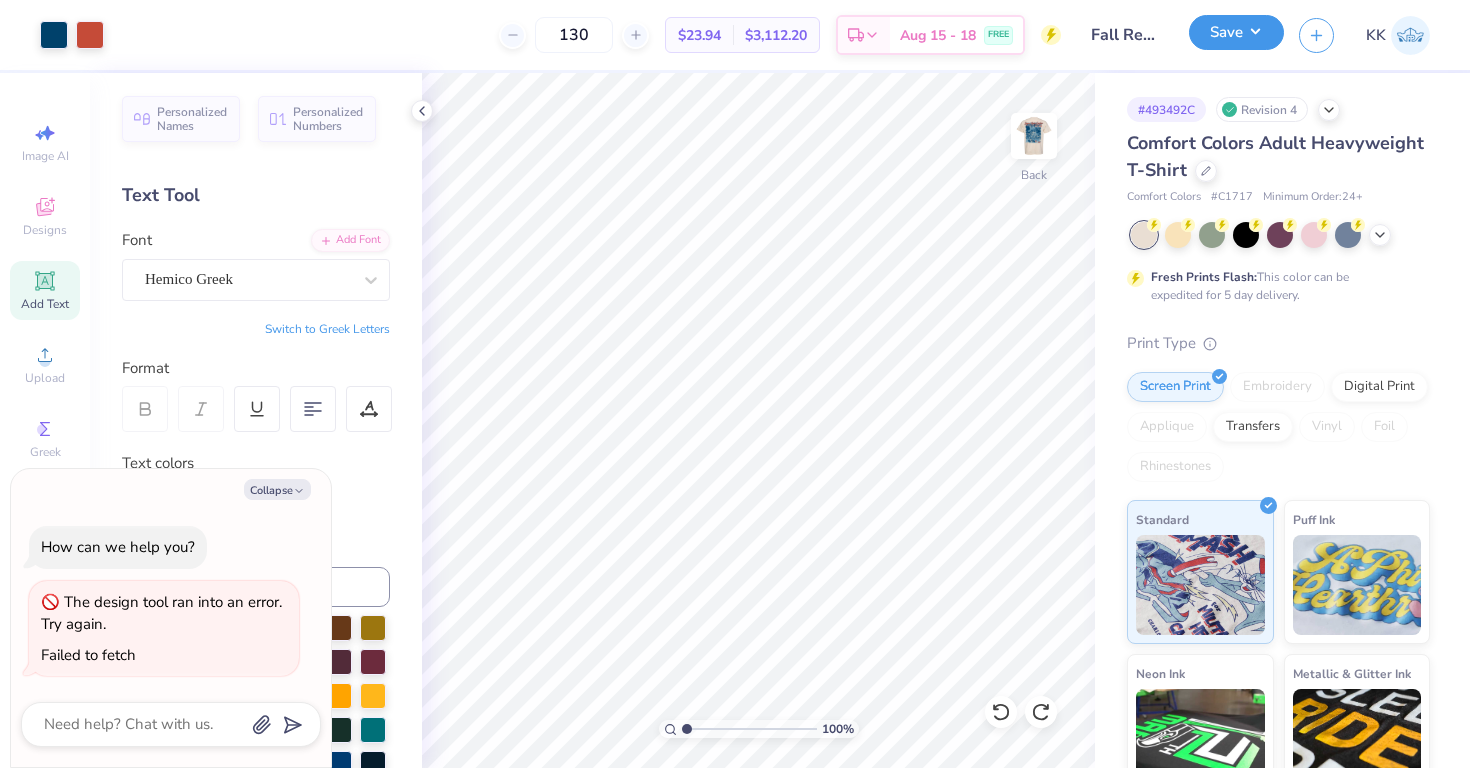 click on "Save" at bounding box center (1236, 32) 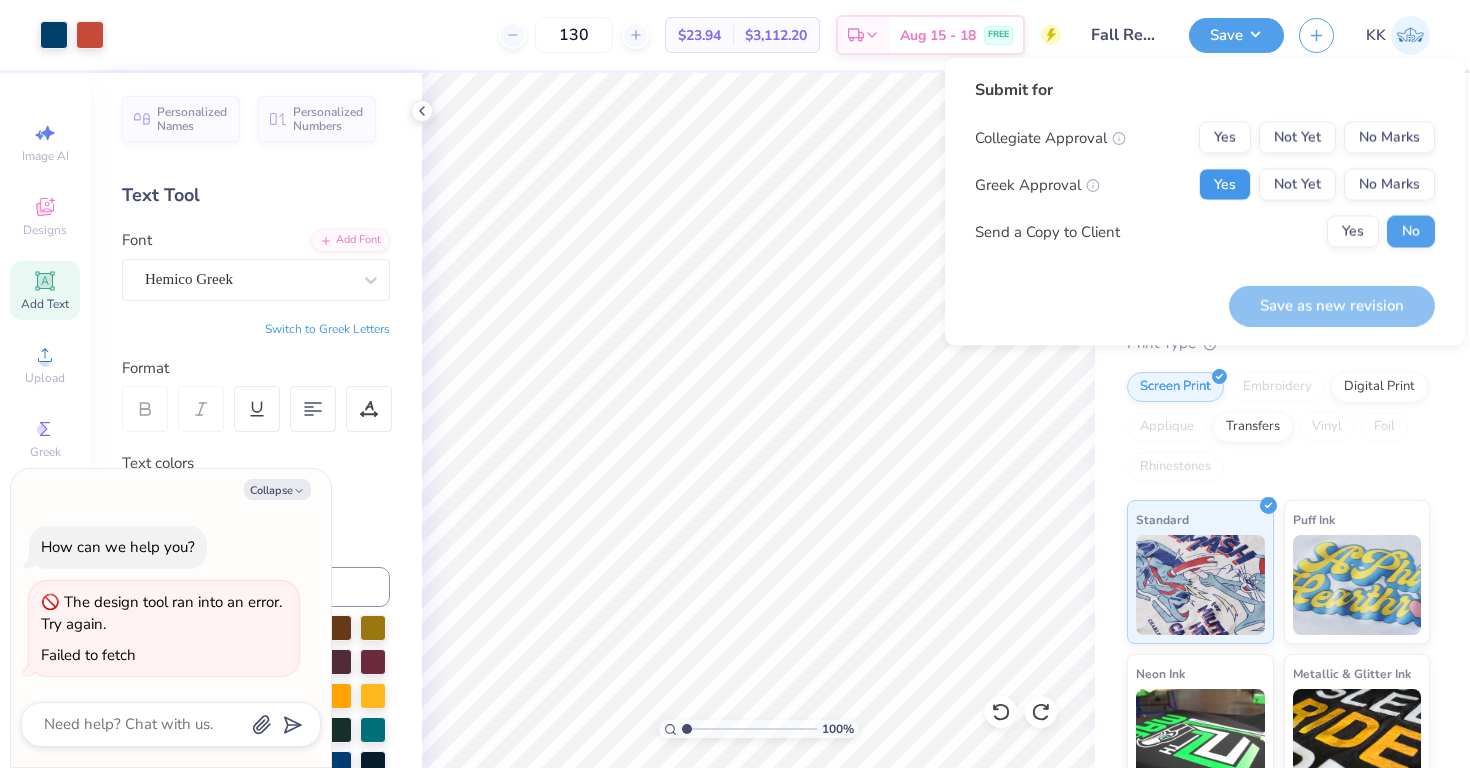 click on "Yes" at bounding box center [1225, 185] 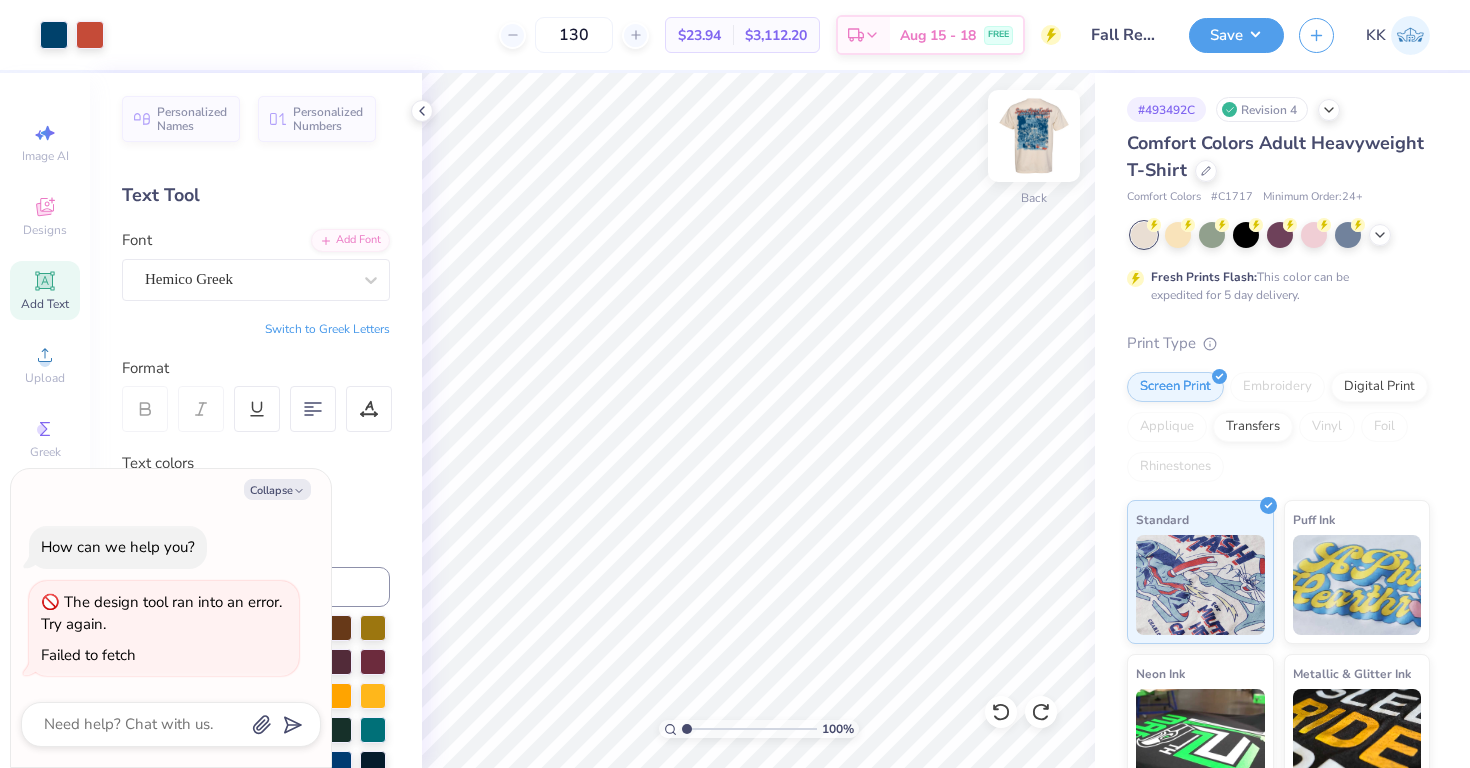 click at bounding box center [1034, 136] 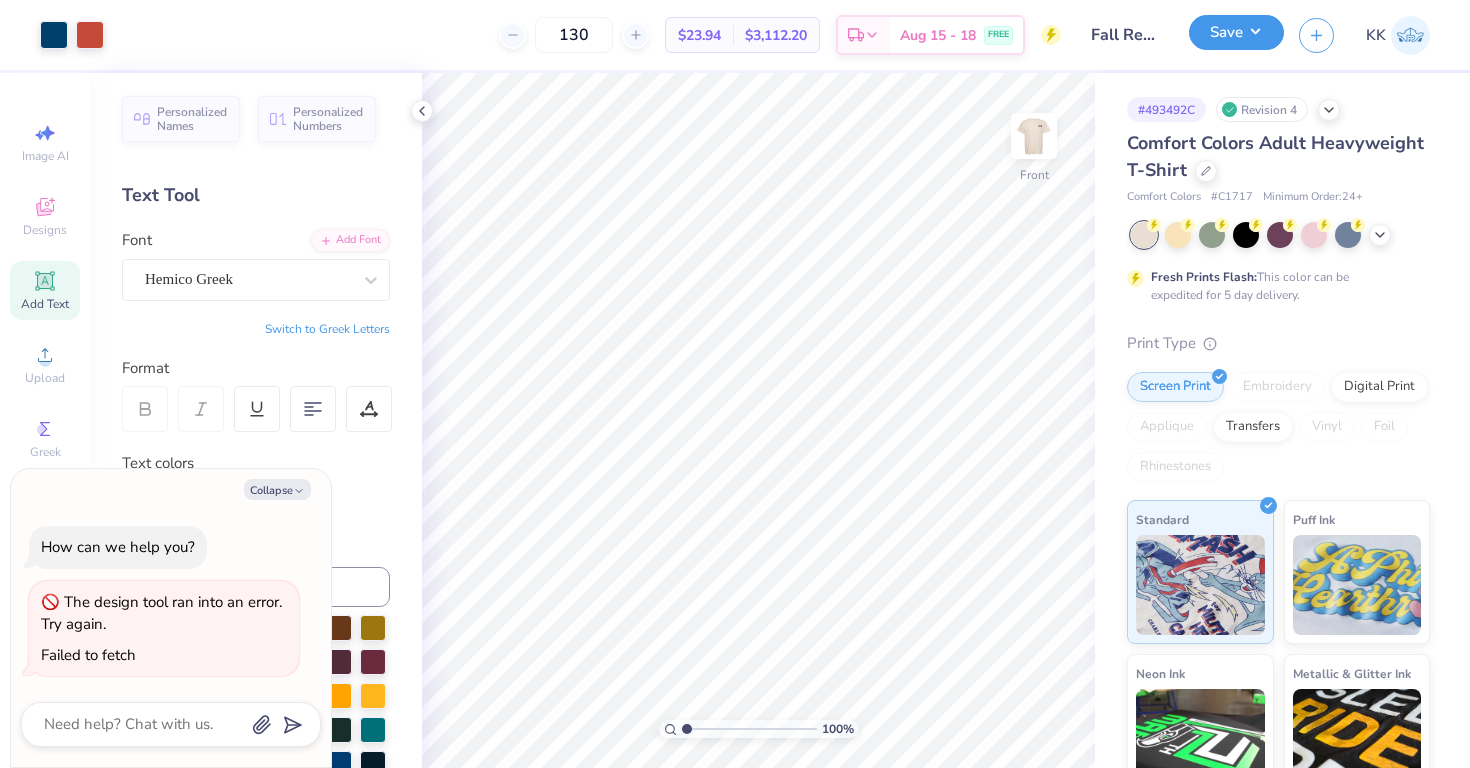 click on "Save" at bounding box center [1236, 32] 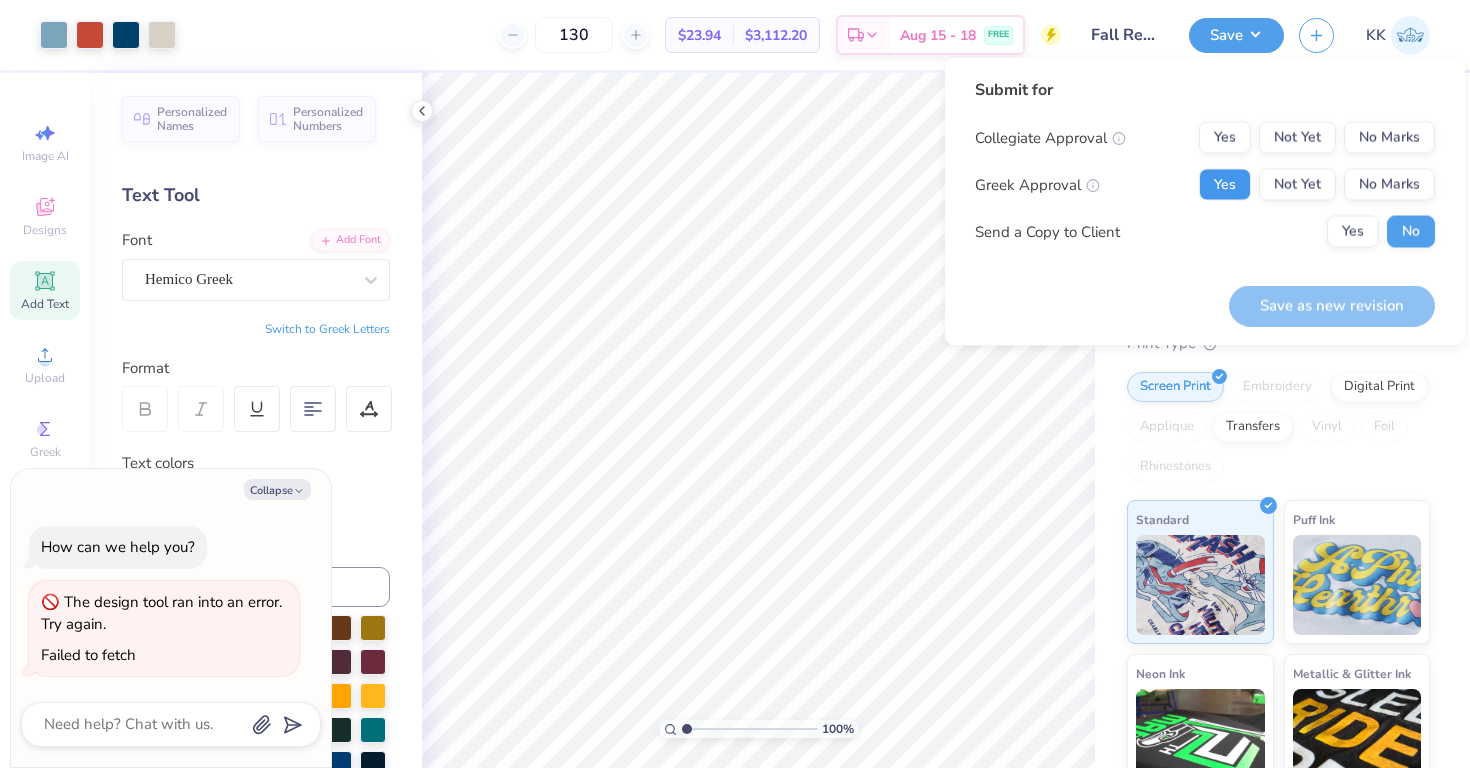 click on "Yes" at bounding box center (1225, 185) 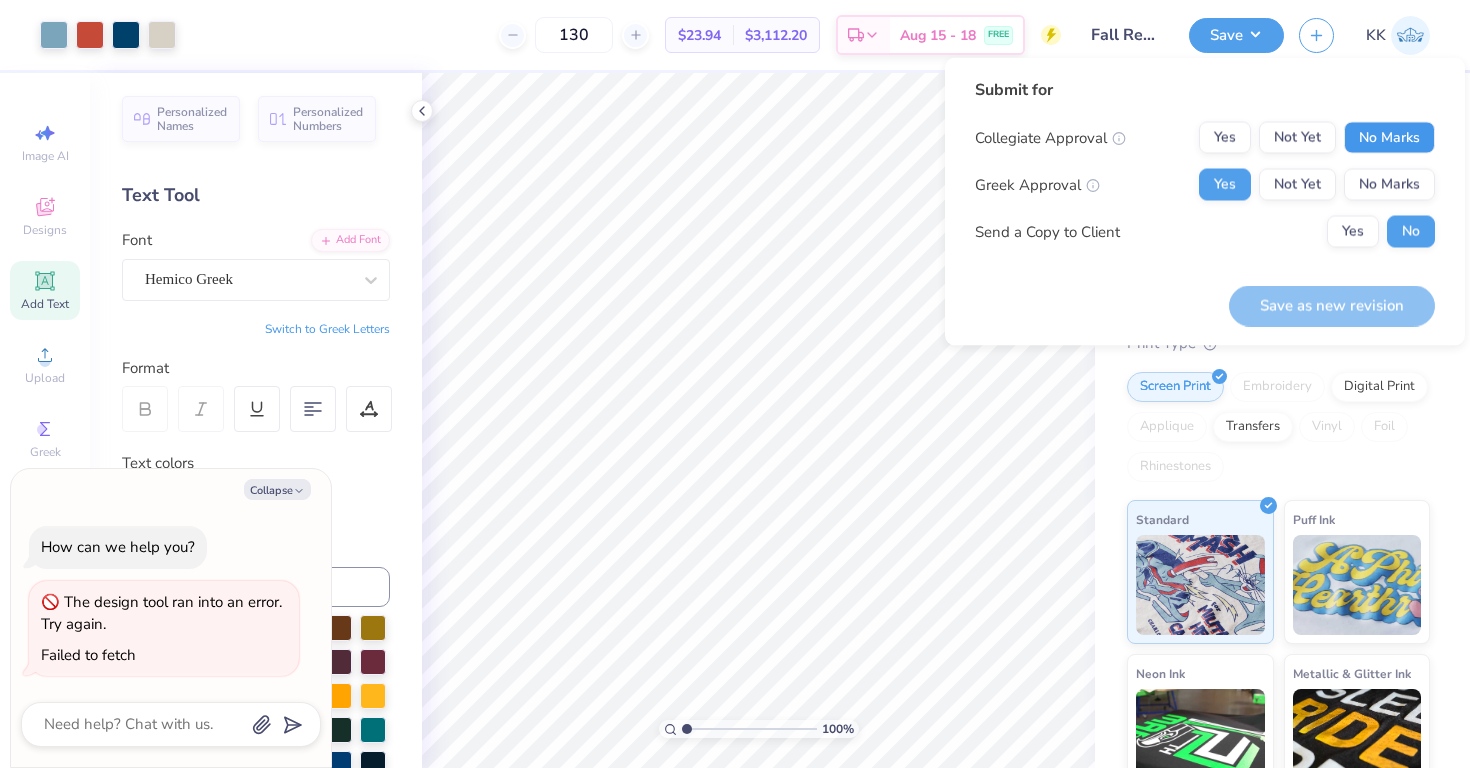 click on "No Marks" at bounding box center (1389, 138) 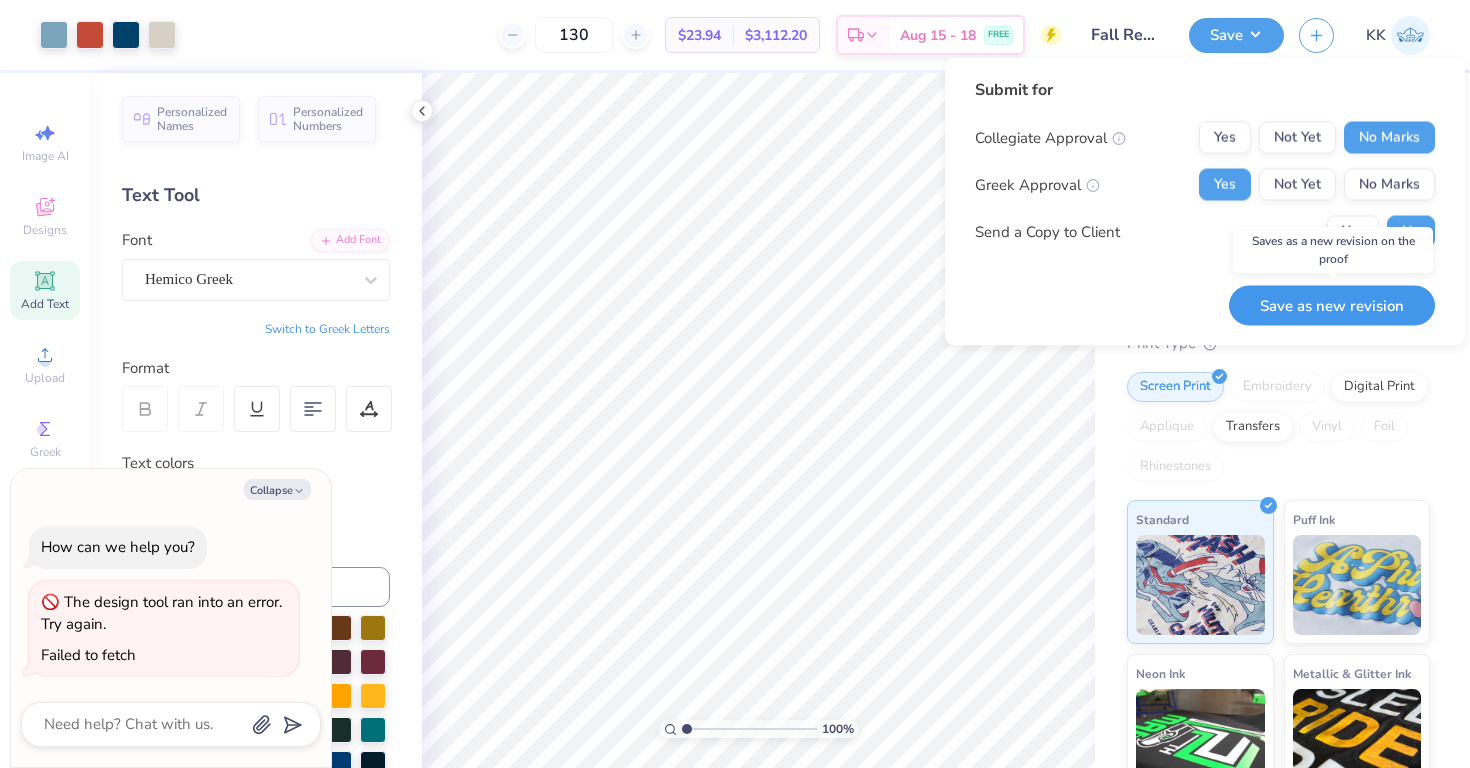 click on "Save as new revision" at bounding box center (1332, 305) 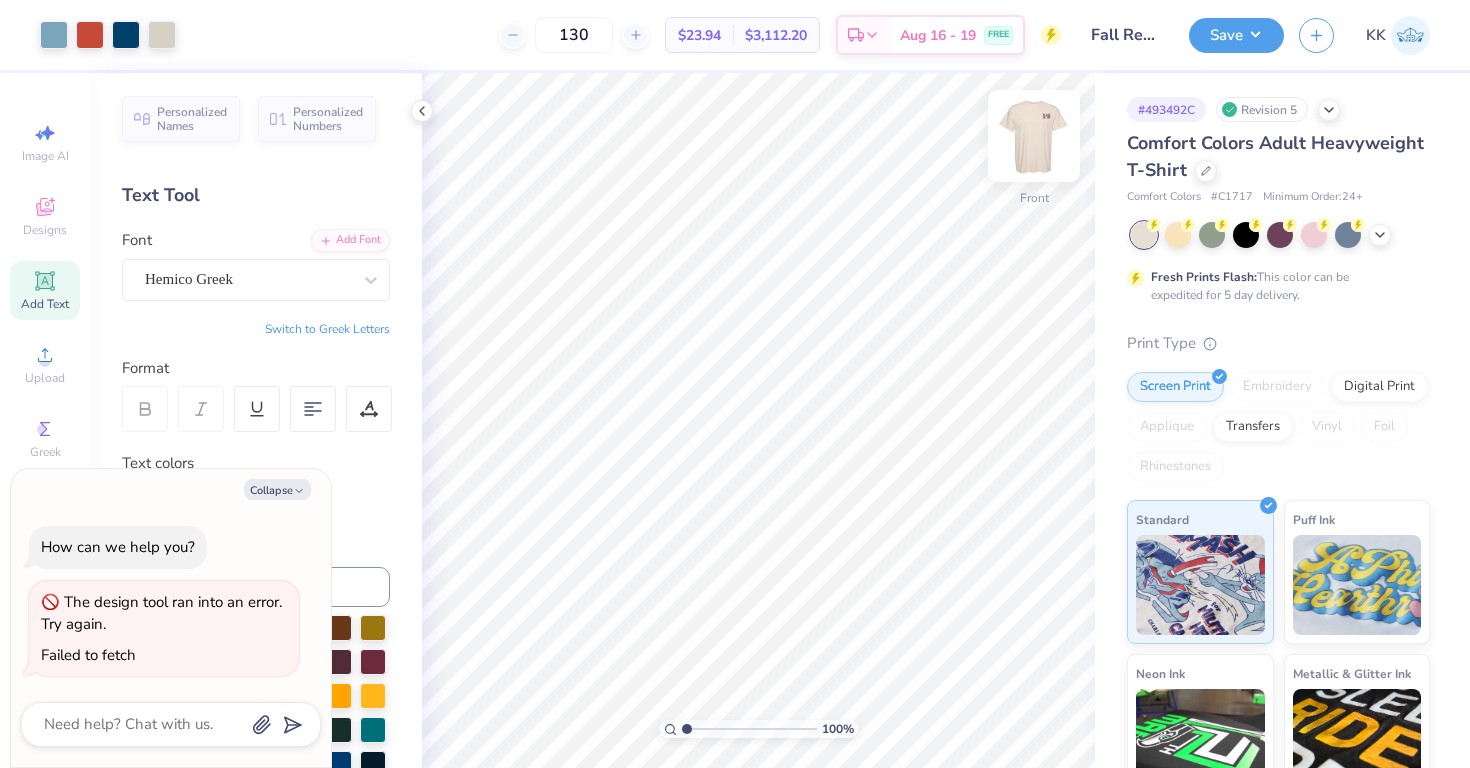 click at bounding box center [1034, 136] 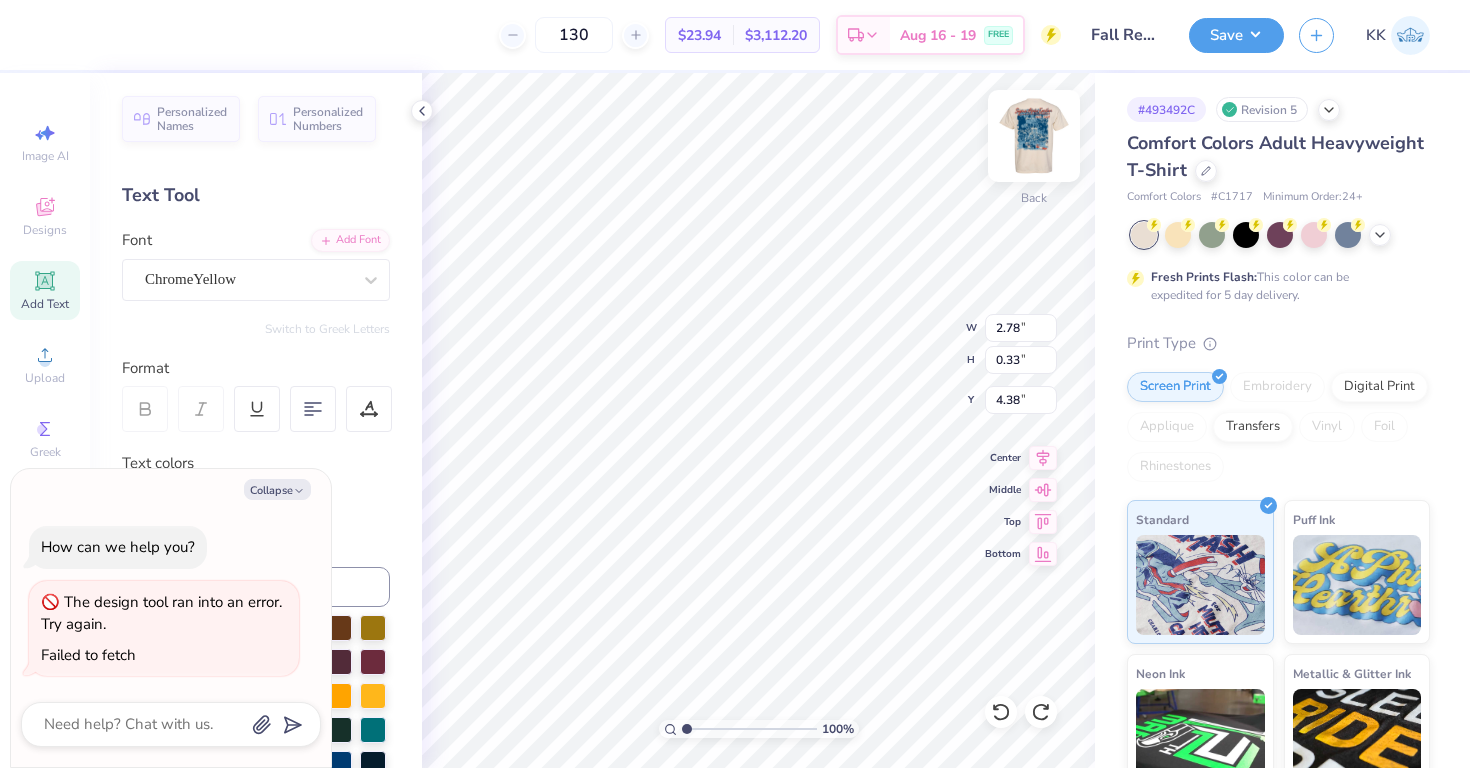 scroll, scrollTop: 0, scrollLeft: 1, axis: horizontal 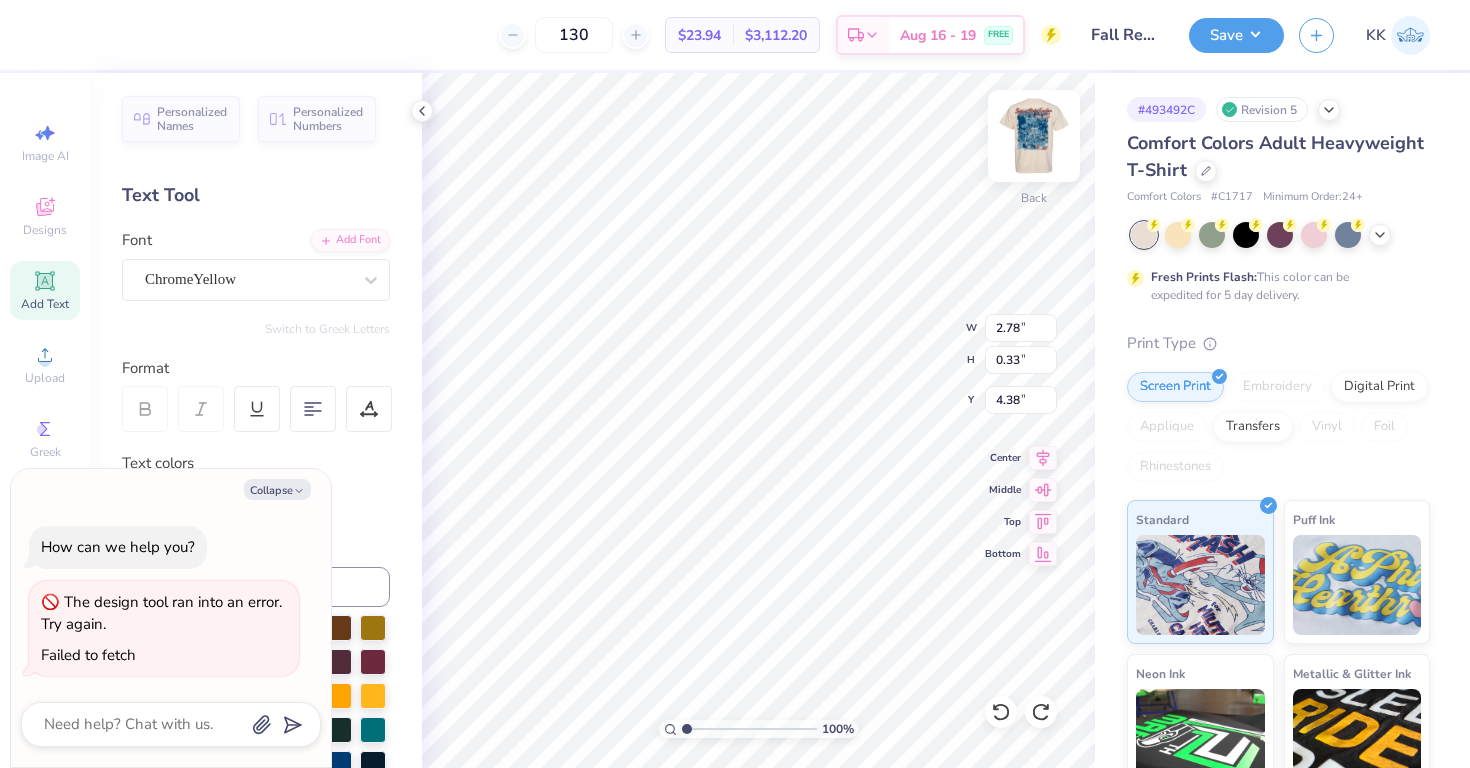 type on "x" 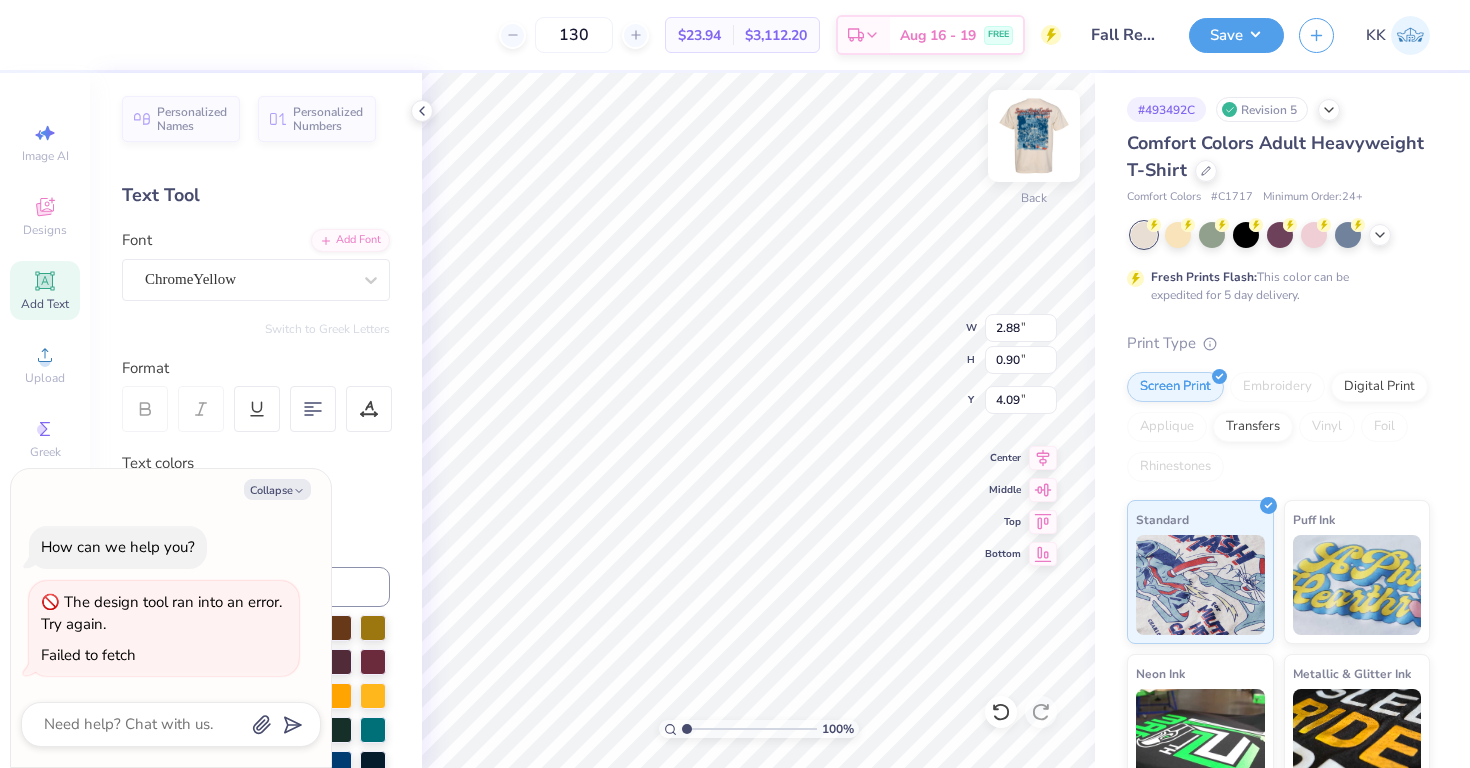 type on "x" 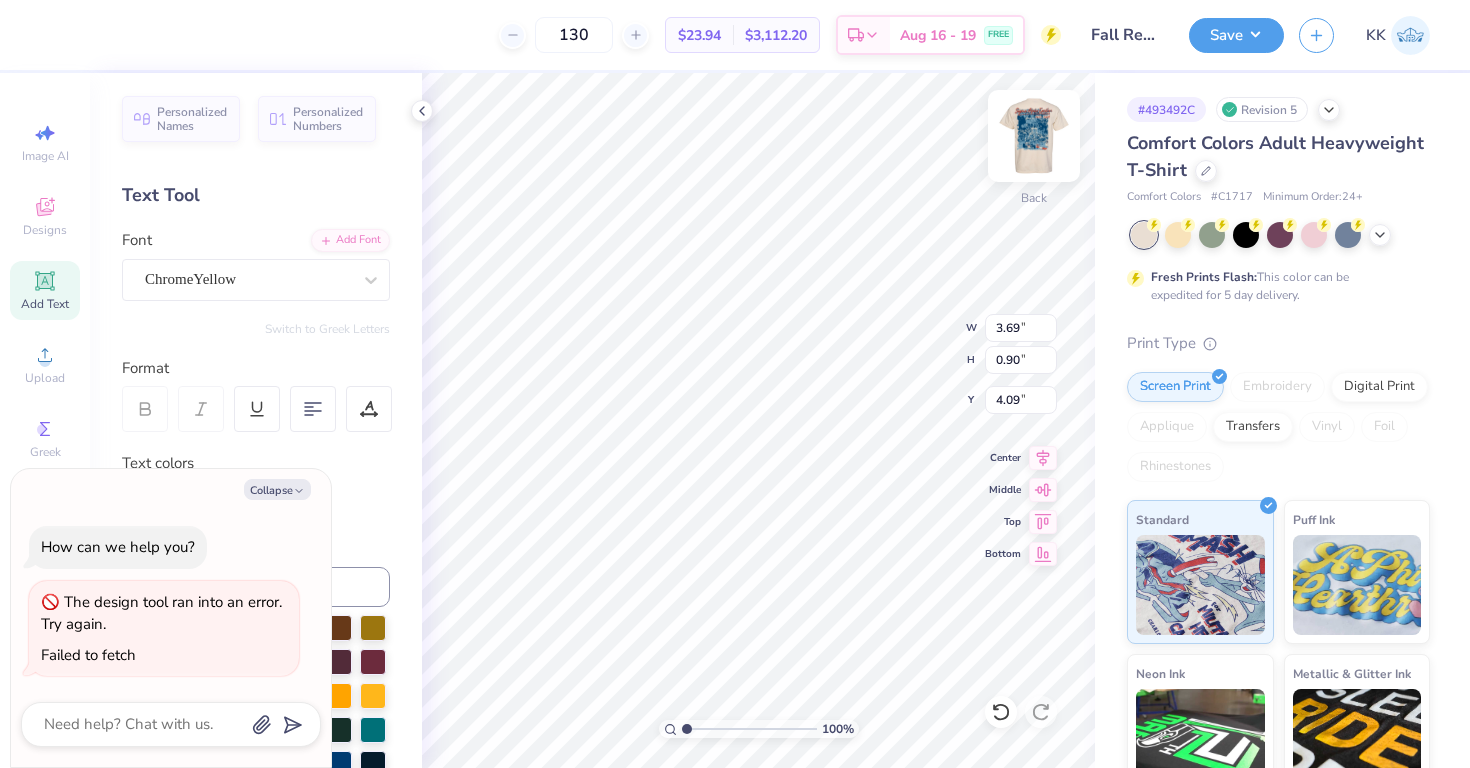 type on "x" 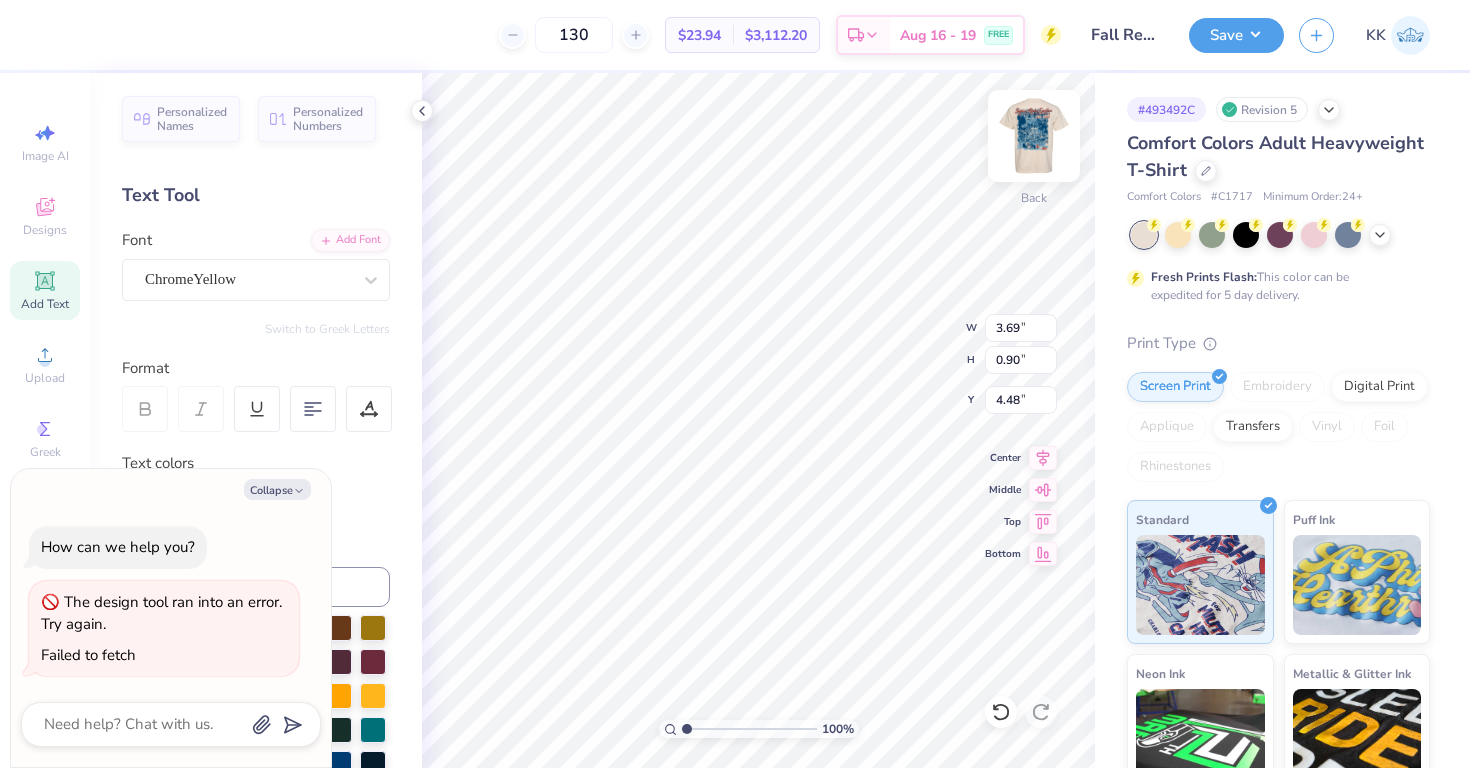 scroll, scrollTop: 1, scrollLeft: 5, axis: both 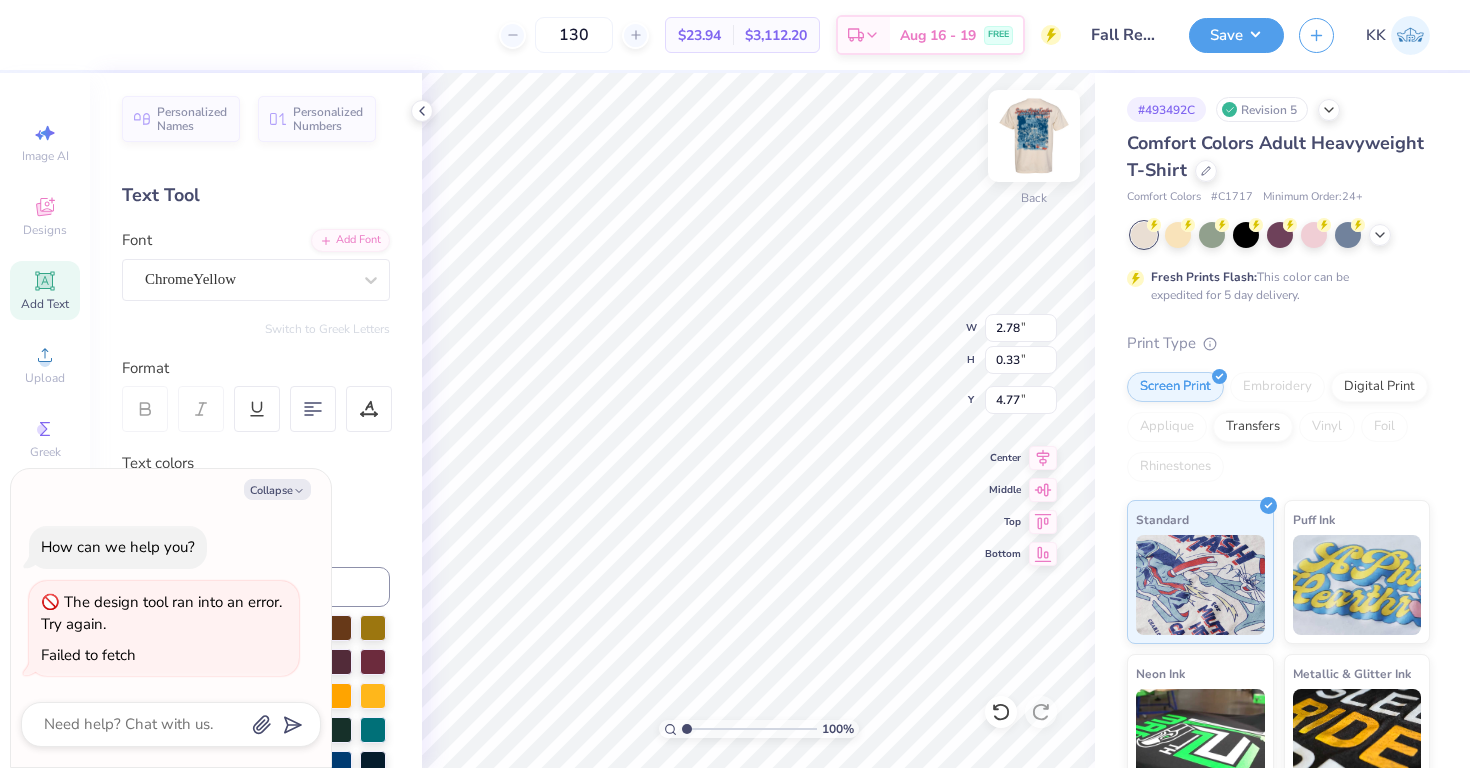 type on "x" 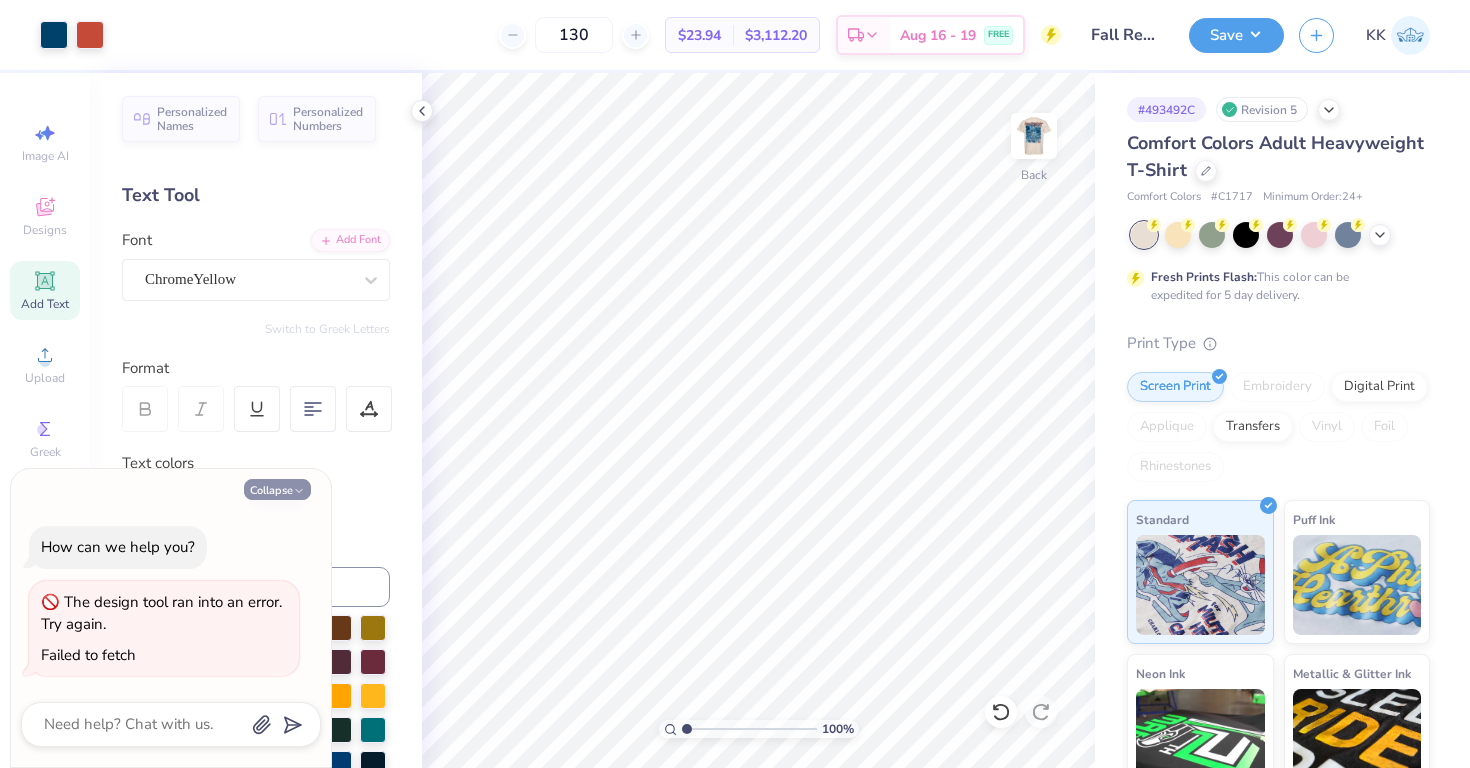 click on "Collapse" at bounding box center (277, 489) 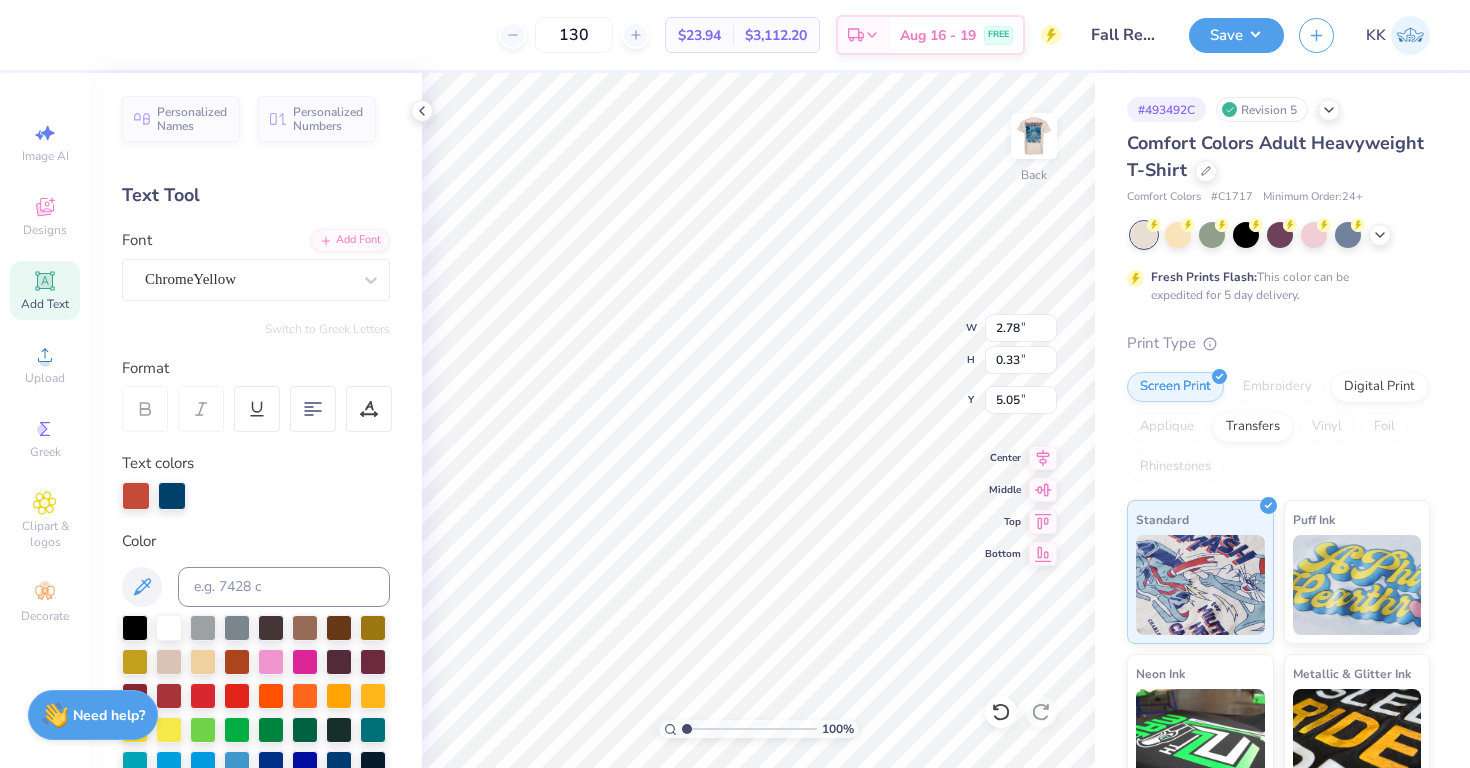 scroll, scrollTop: 0, scrollLeft: 3, axis: horizontal 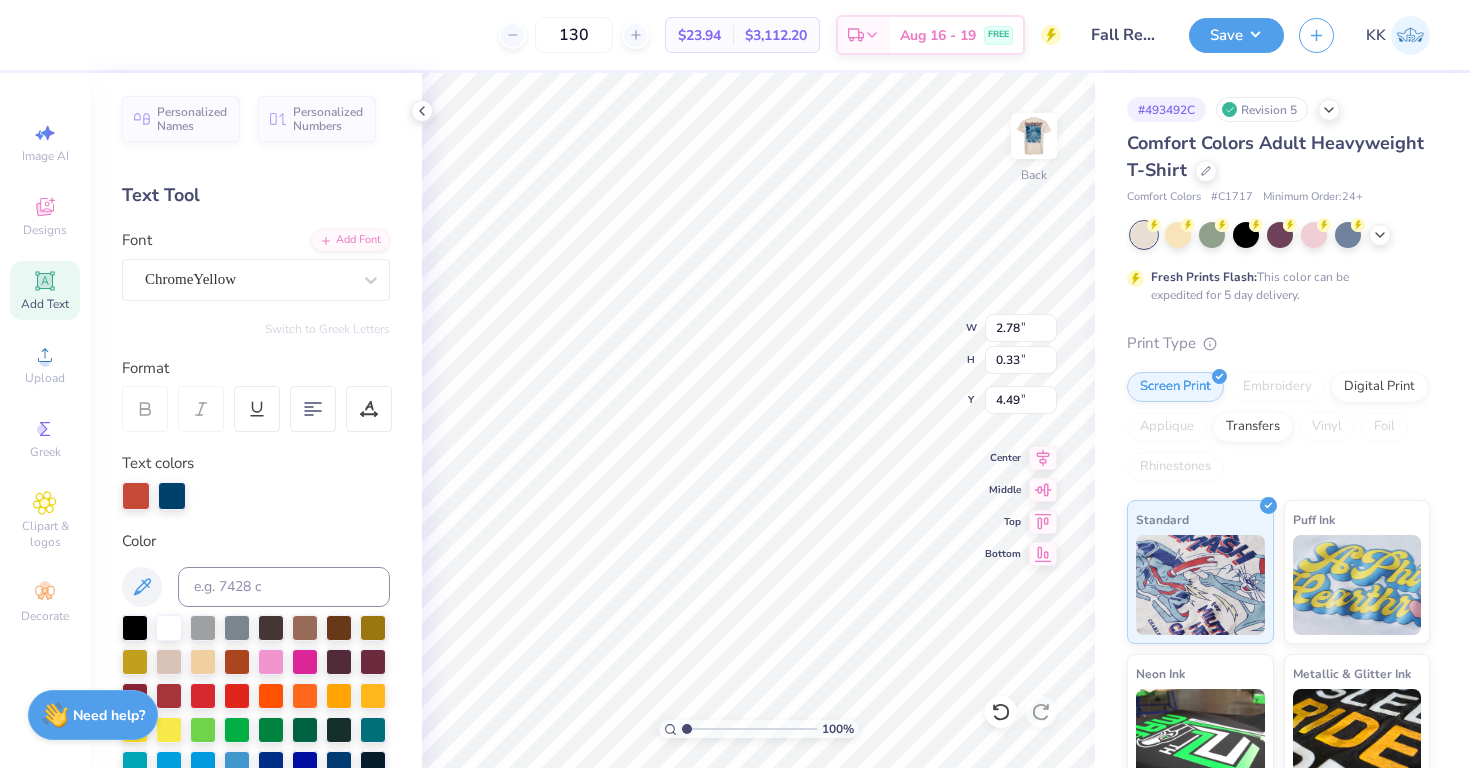 click on "100  % Back W 2.78 2.78 " H 0.33 0.33 " Y 4.49 4.49 " Center Middle Top Bottom" at bounding box center [758, 420] 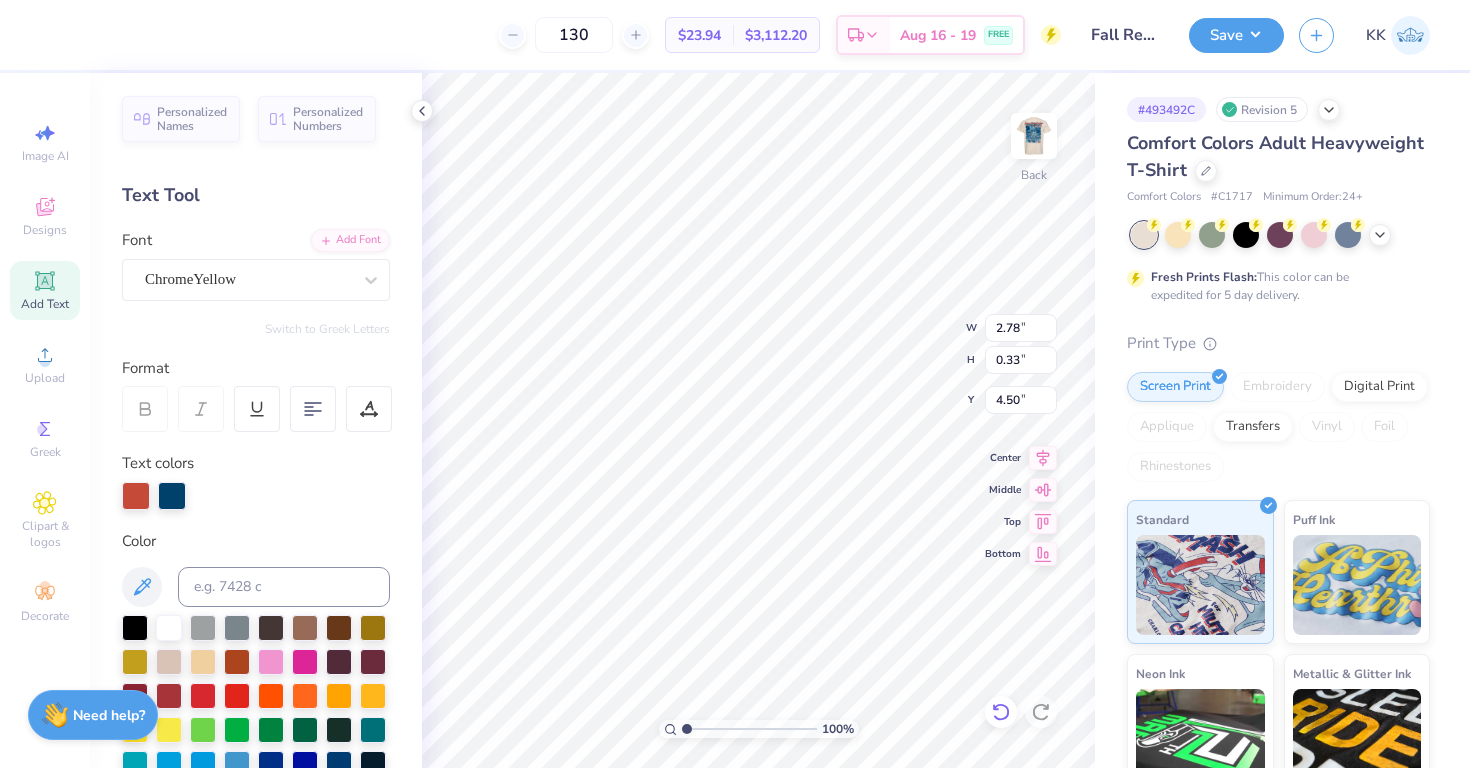 click 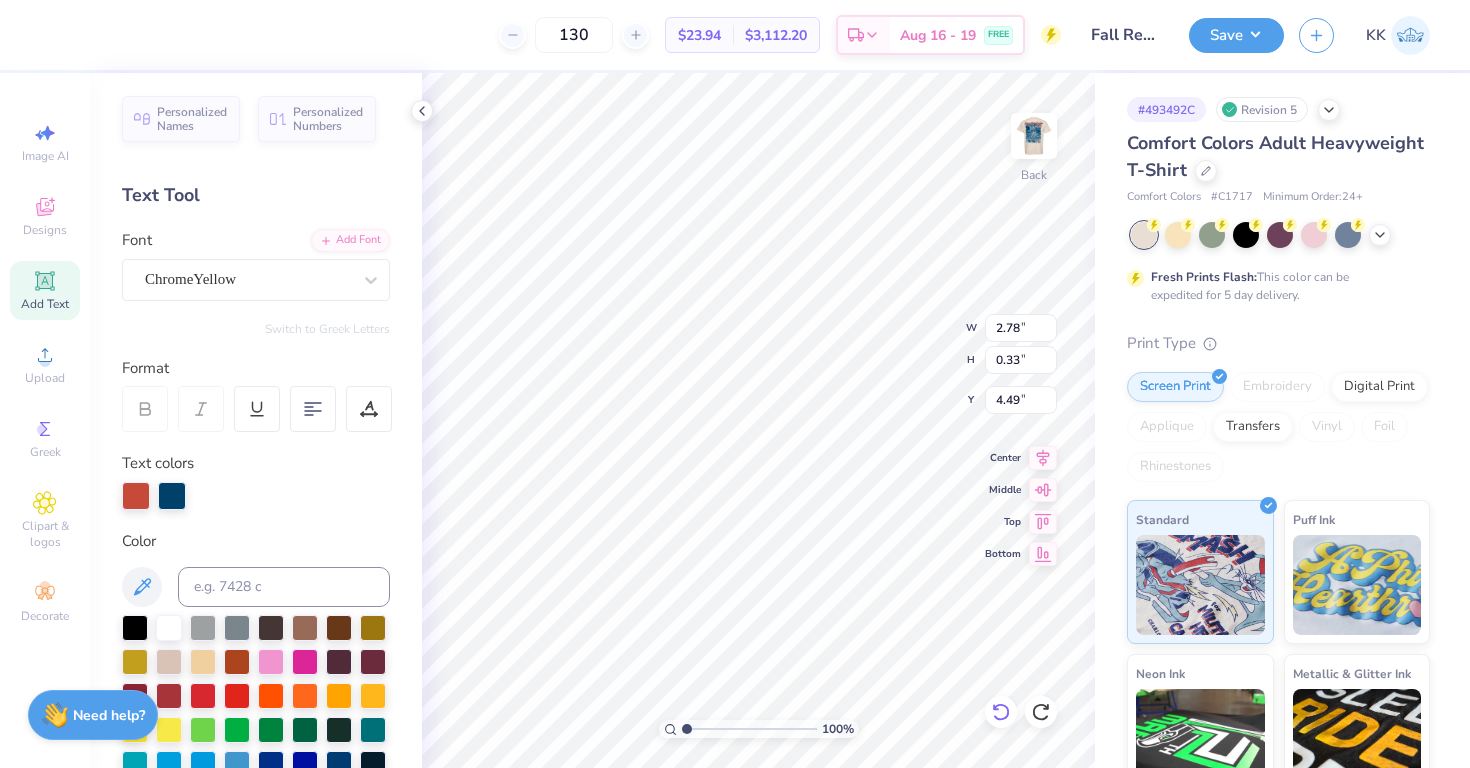 click 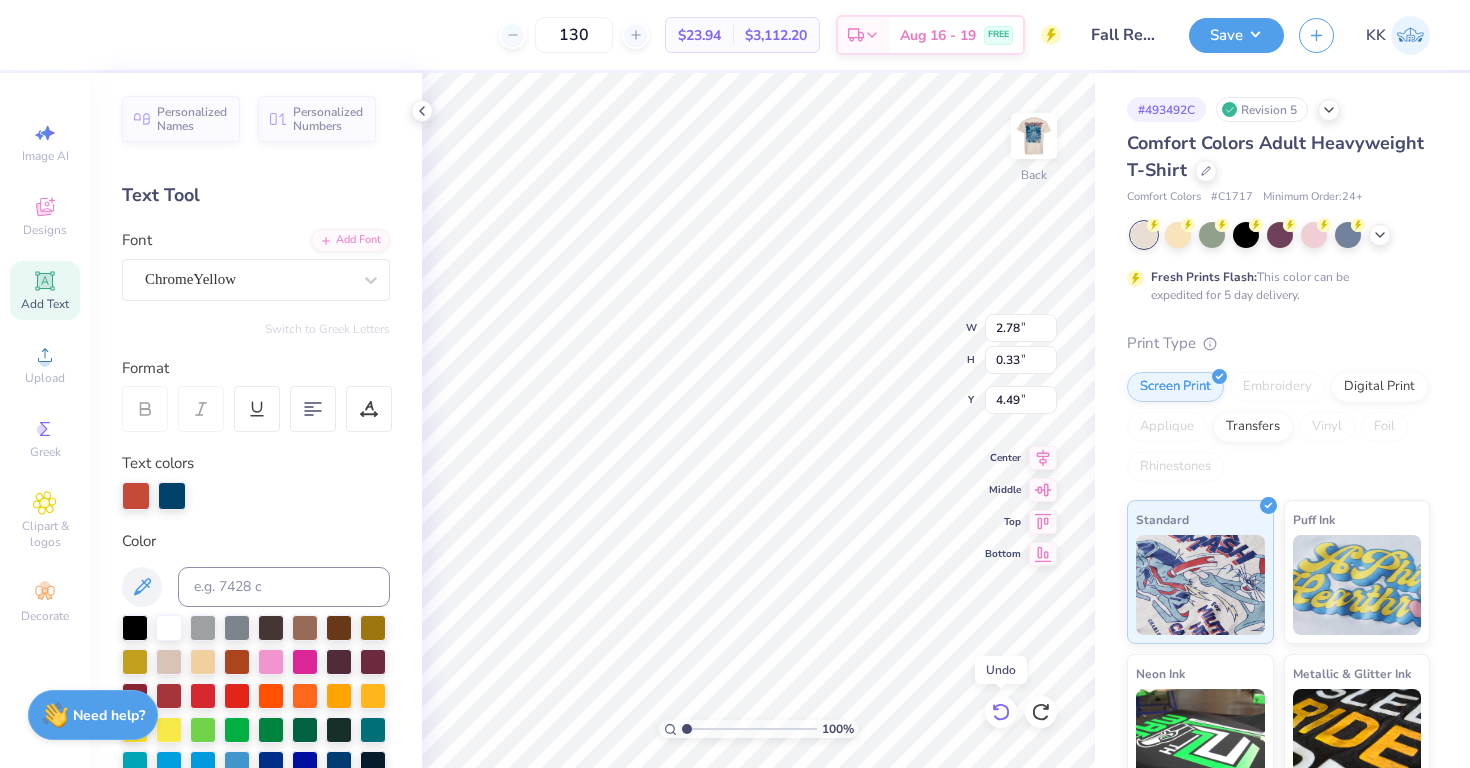 click 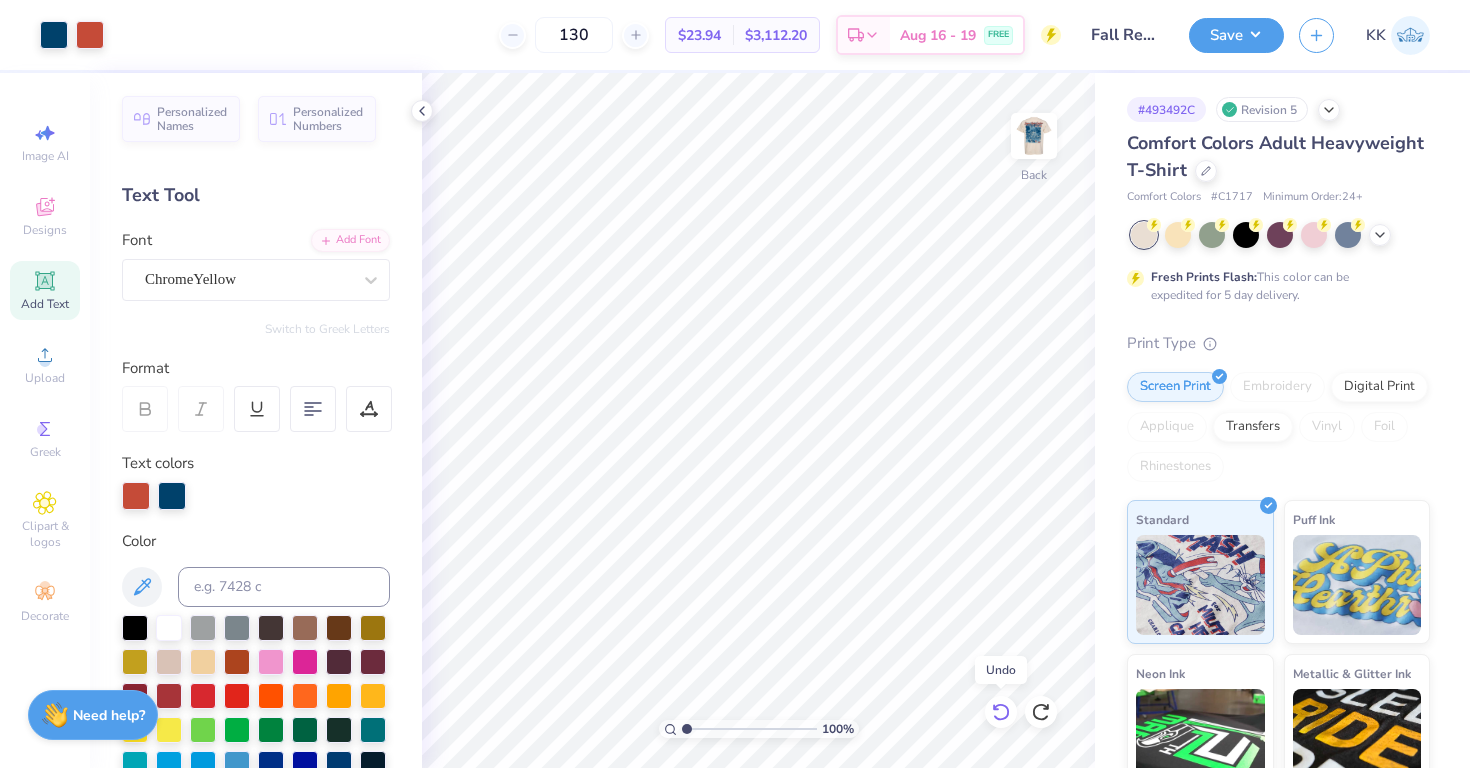 click 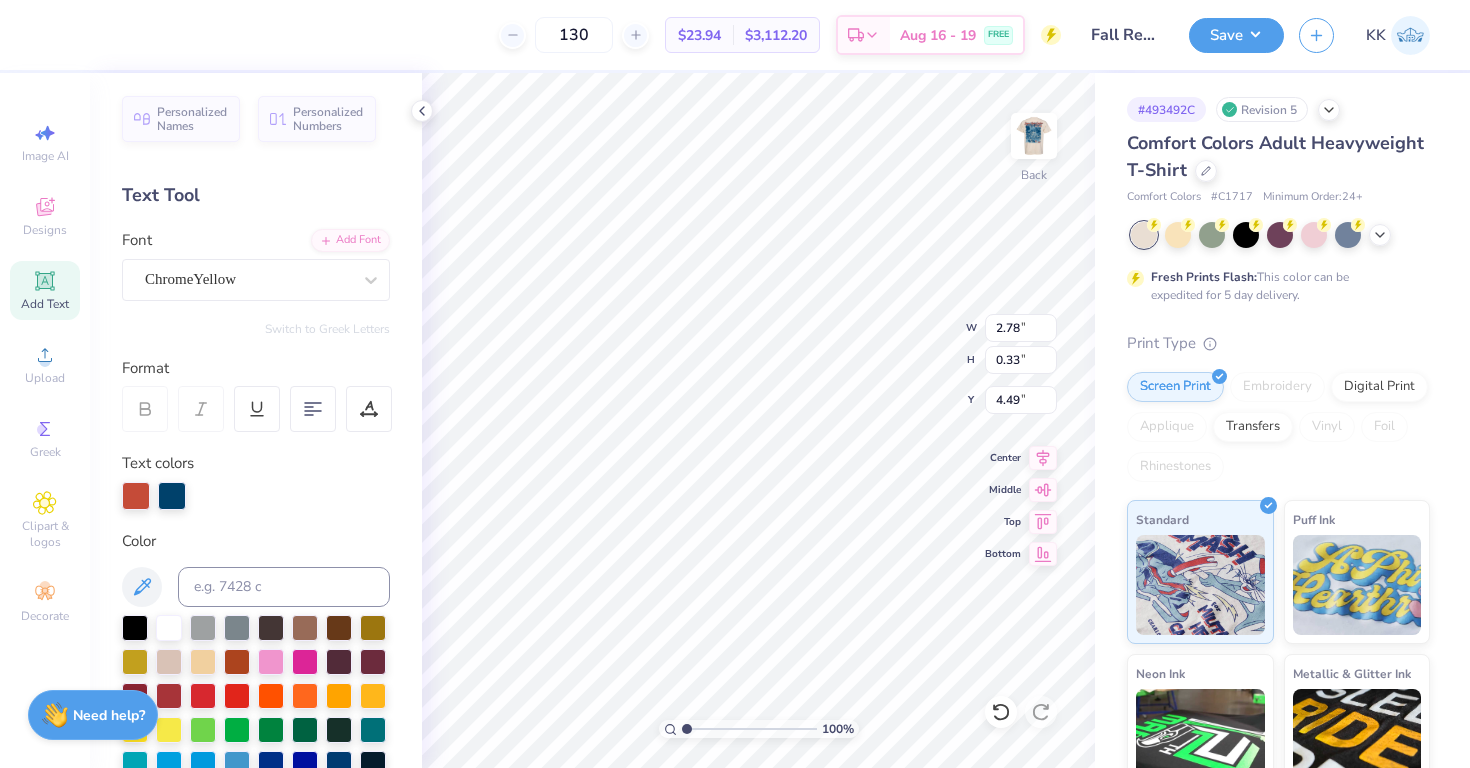 scroll, scrollTop: 1, scrollLeft: 0, axis: vertical 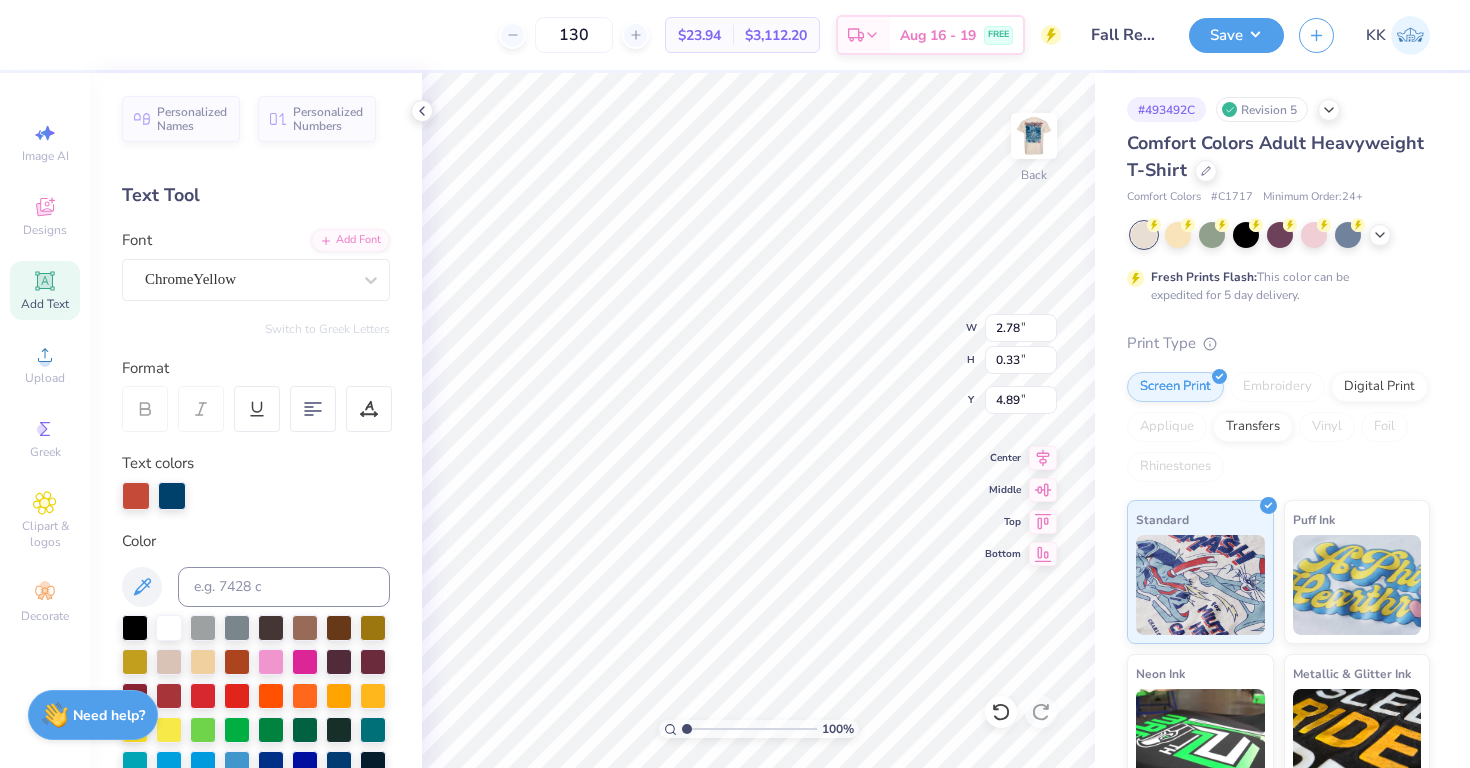 type on "6.44" 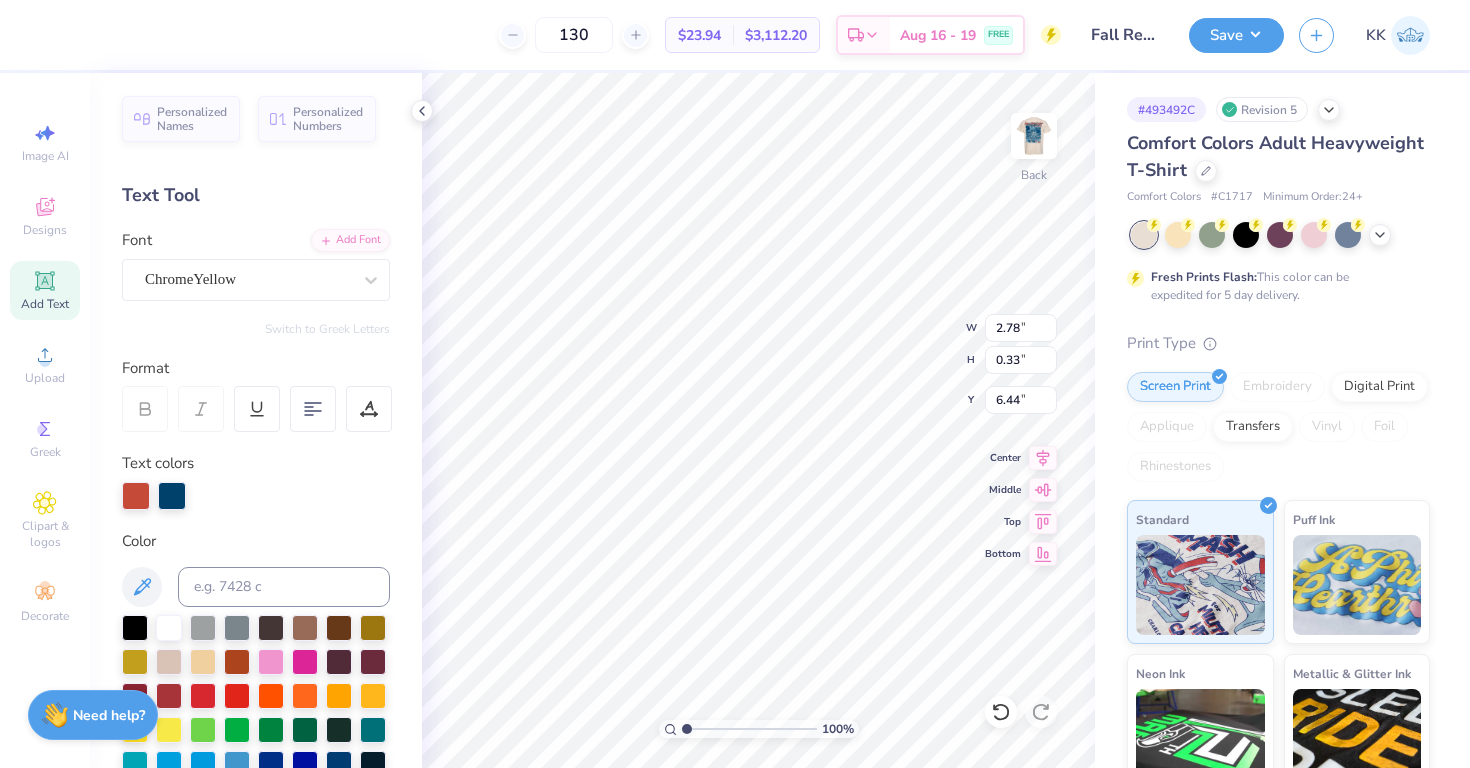 scroll, scrollTop: 0, scrollLeft: 2, axis: horizontal 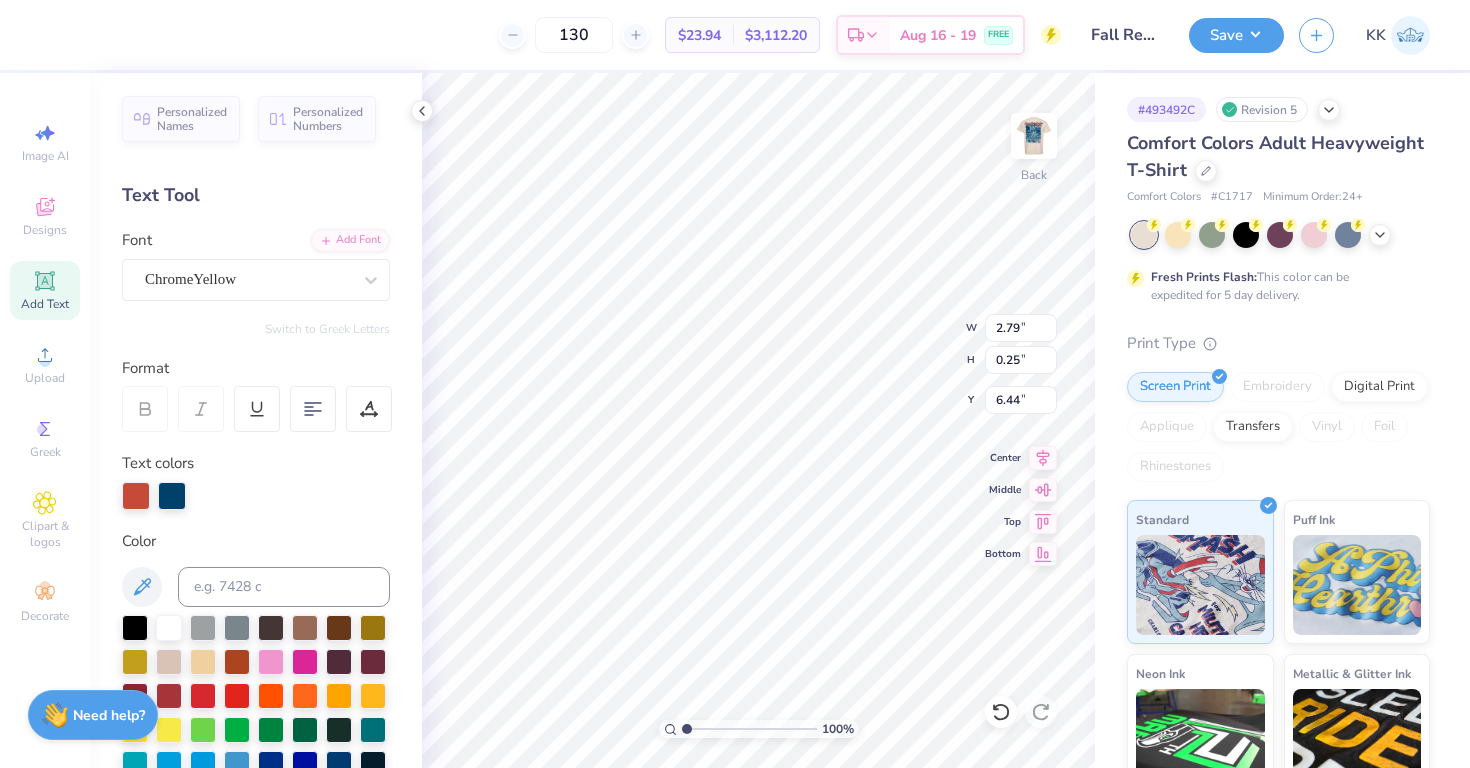 type on "2.79" 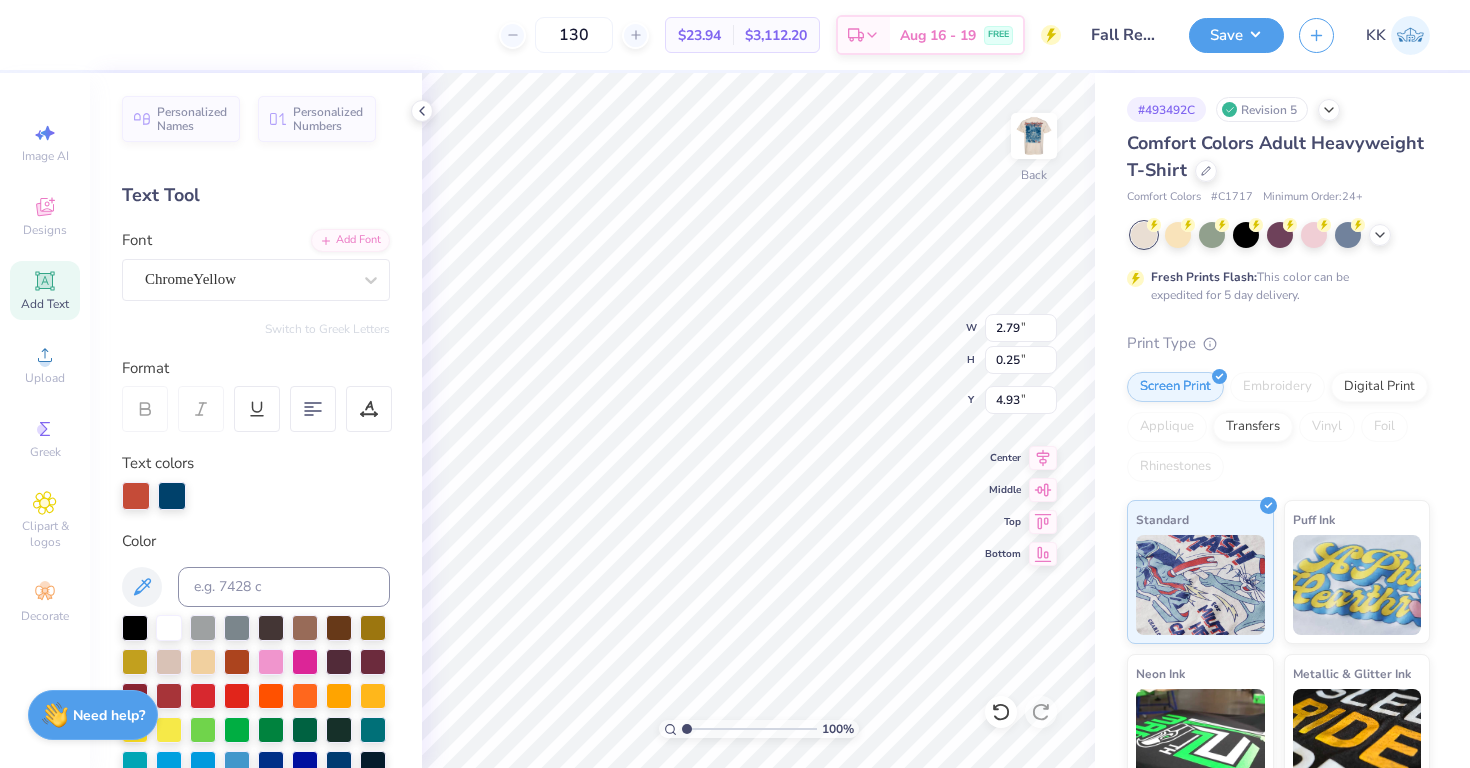 click on "100  % Back W 2.79 2.79 " H 0.25 0.25 " Y 4.93 4.93 " Center Middle Top Bottom" at bounding box center (758, 420) 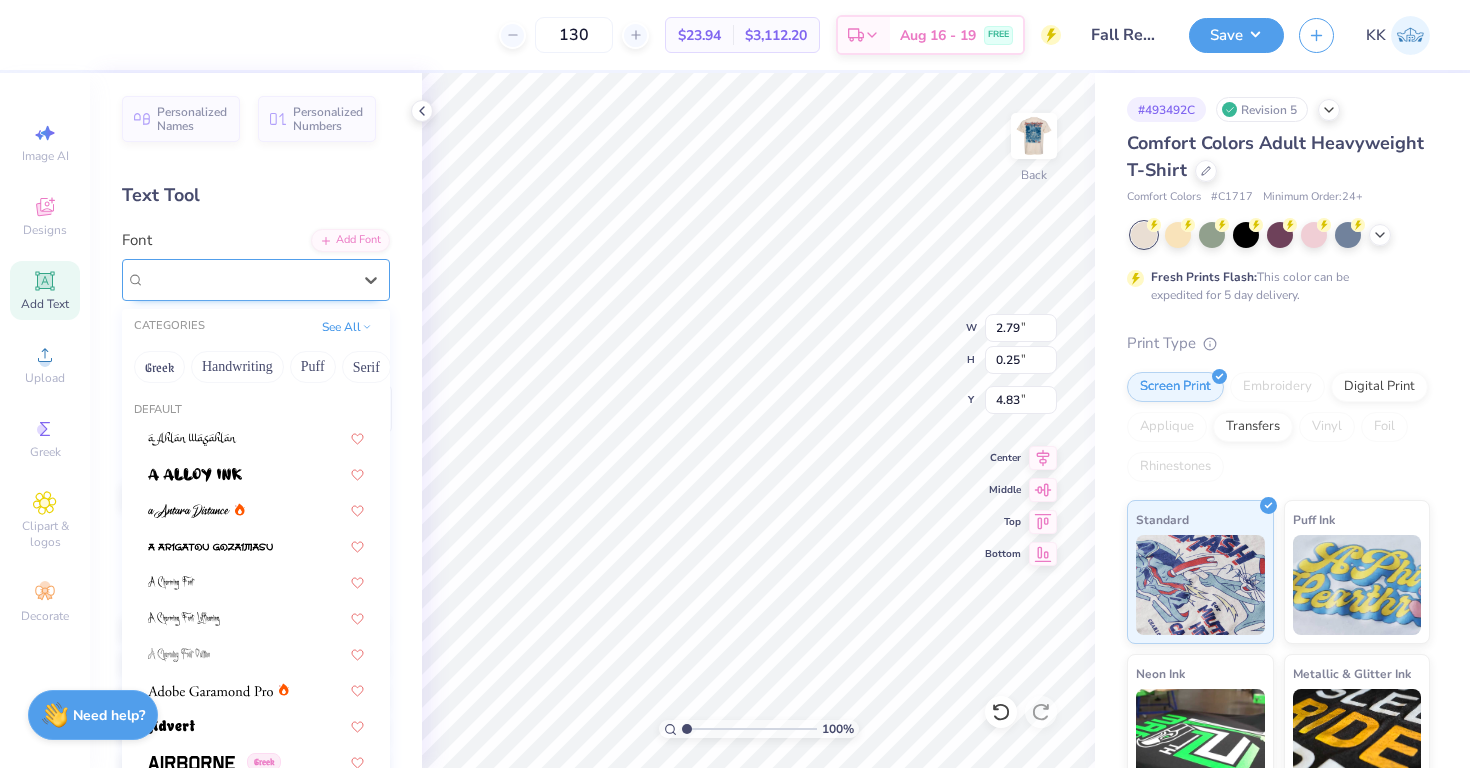 click on "ChromeYellow" at bounding box center (248, 279) 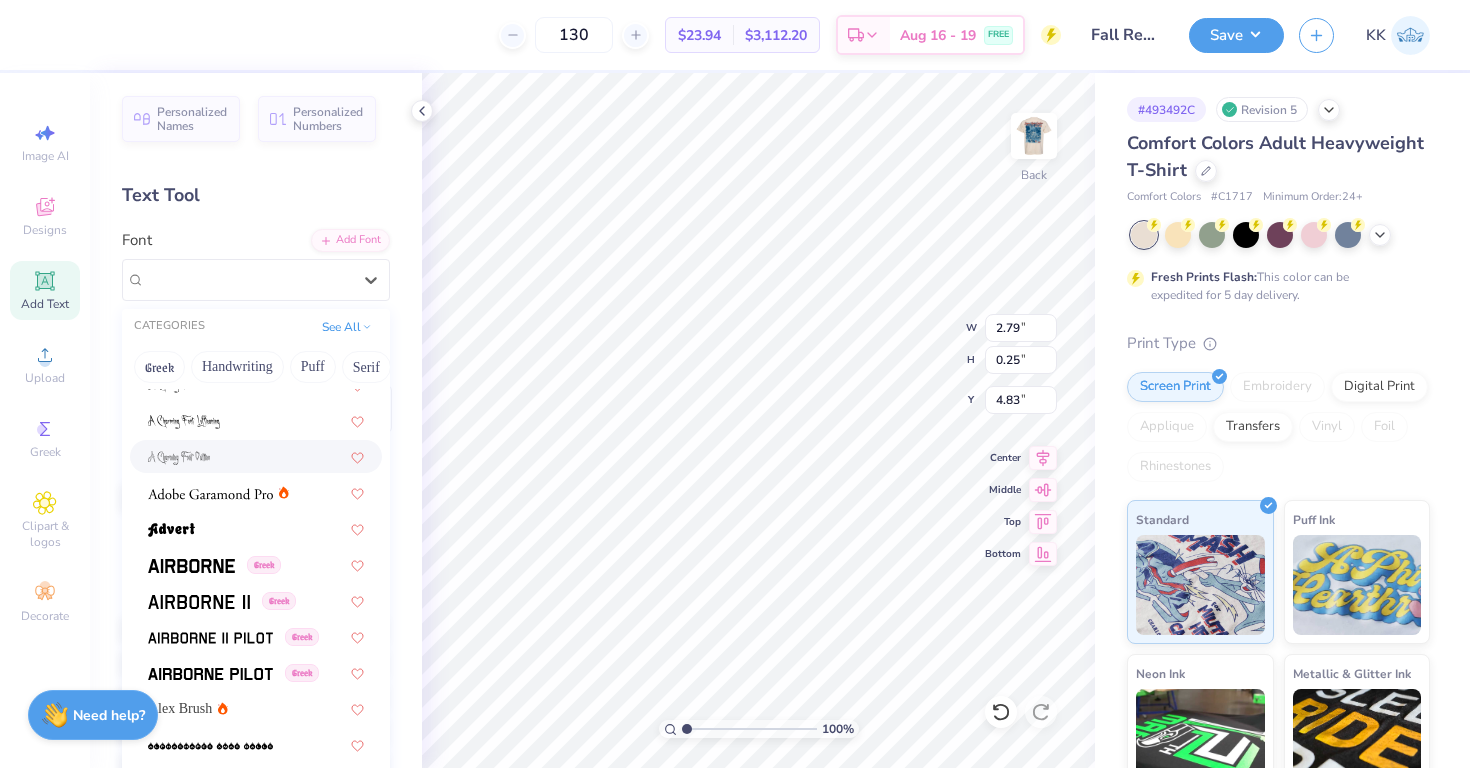 scroll, scrollTop: 198, scrollLeft: 0, axis: vertical 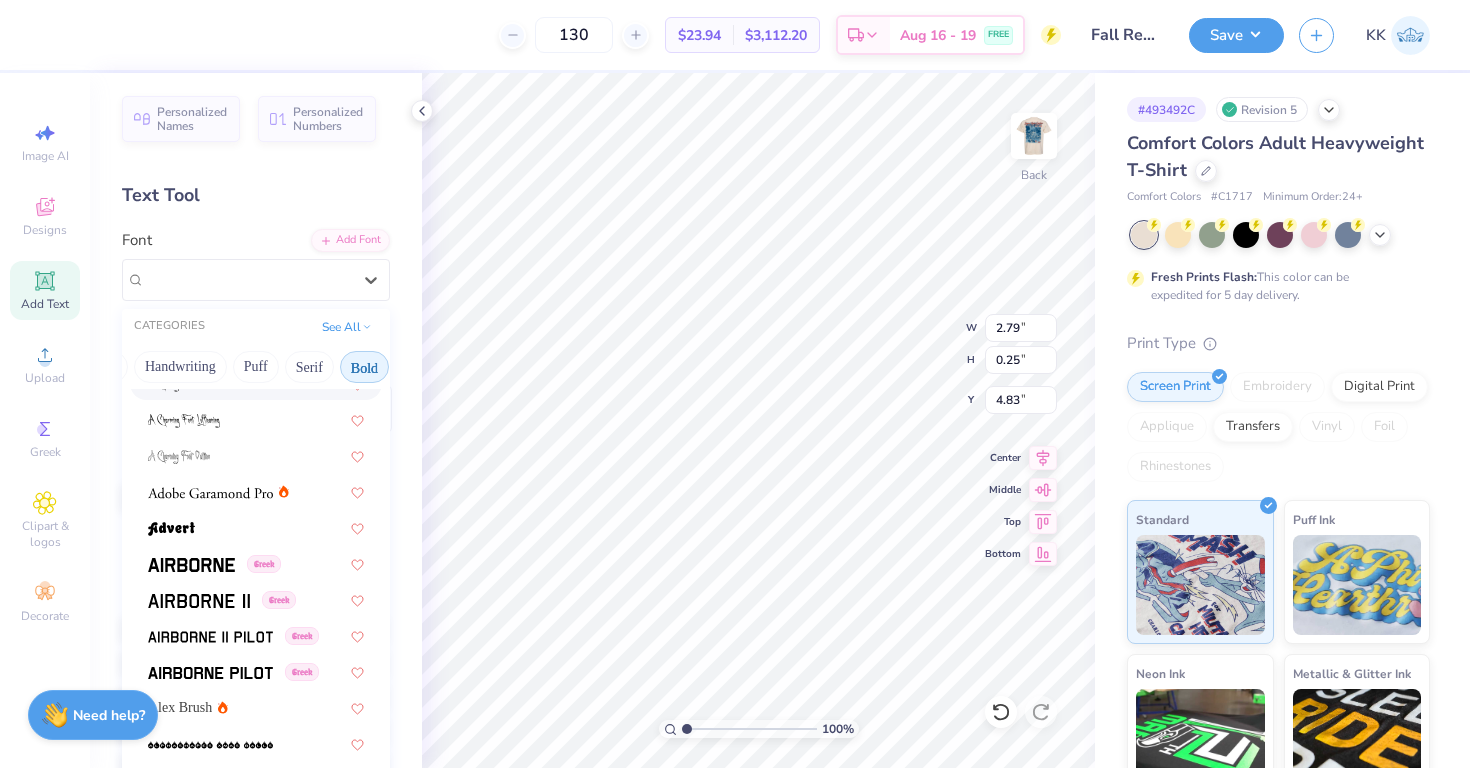 click on "Bold" at bounding box center [364, 367] 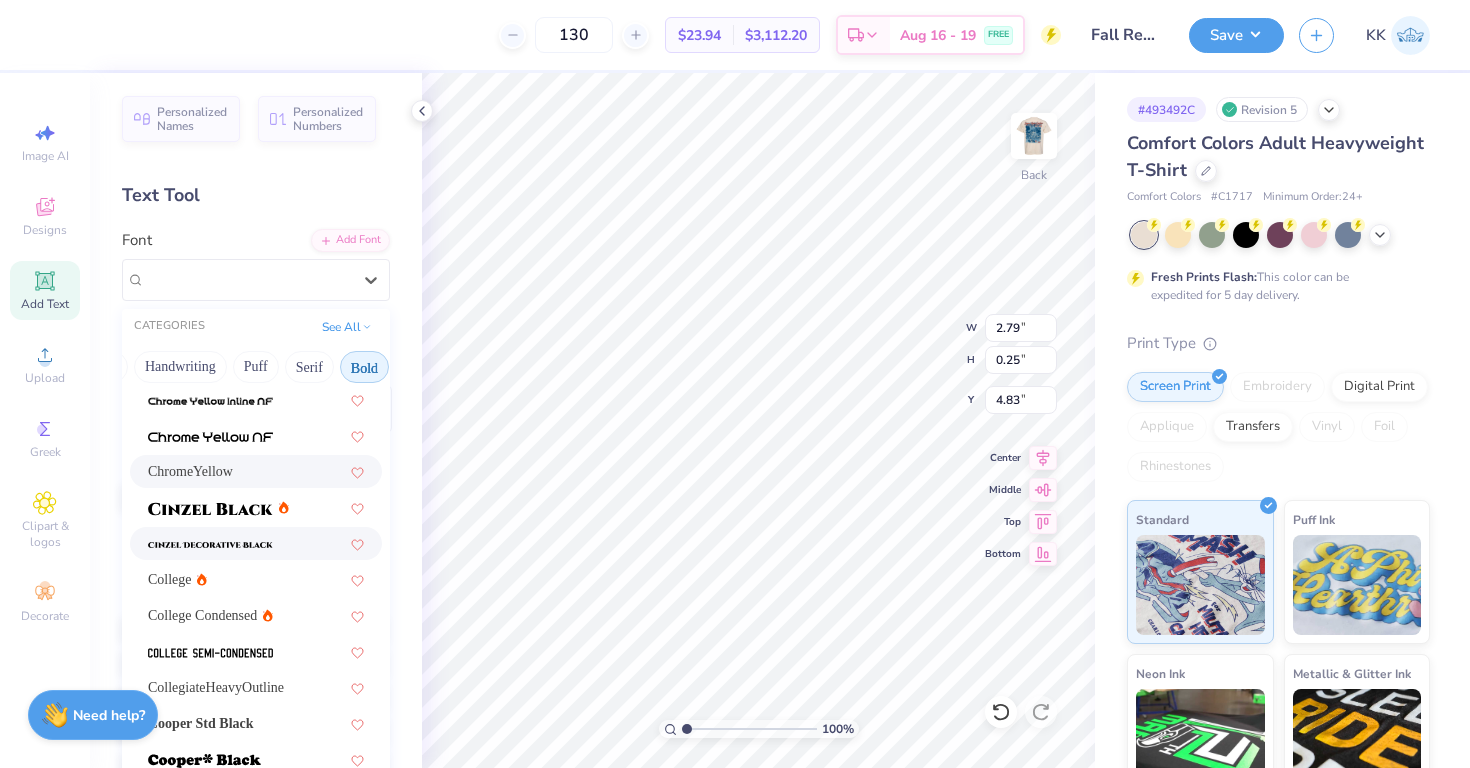 scroll, scrollTop: 45, scrollLeft: 0, axis: vertical 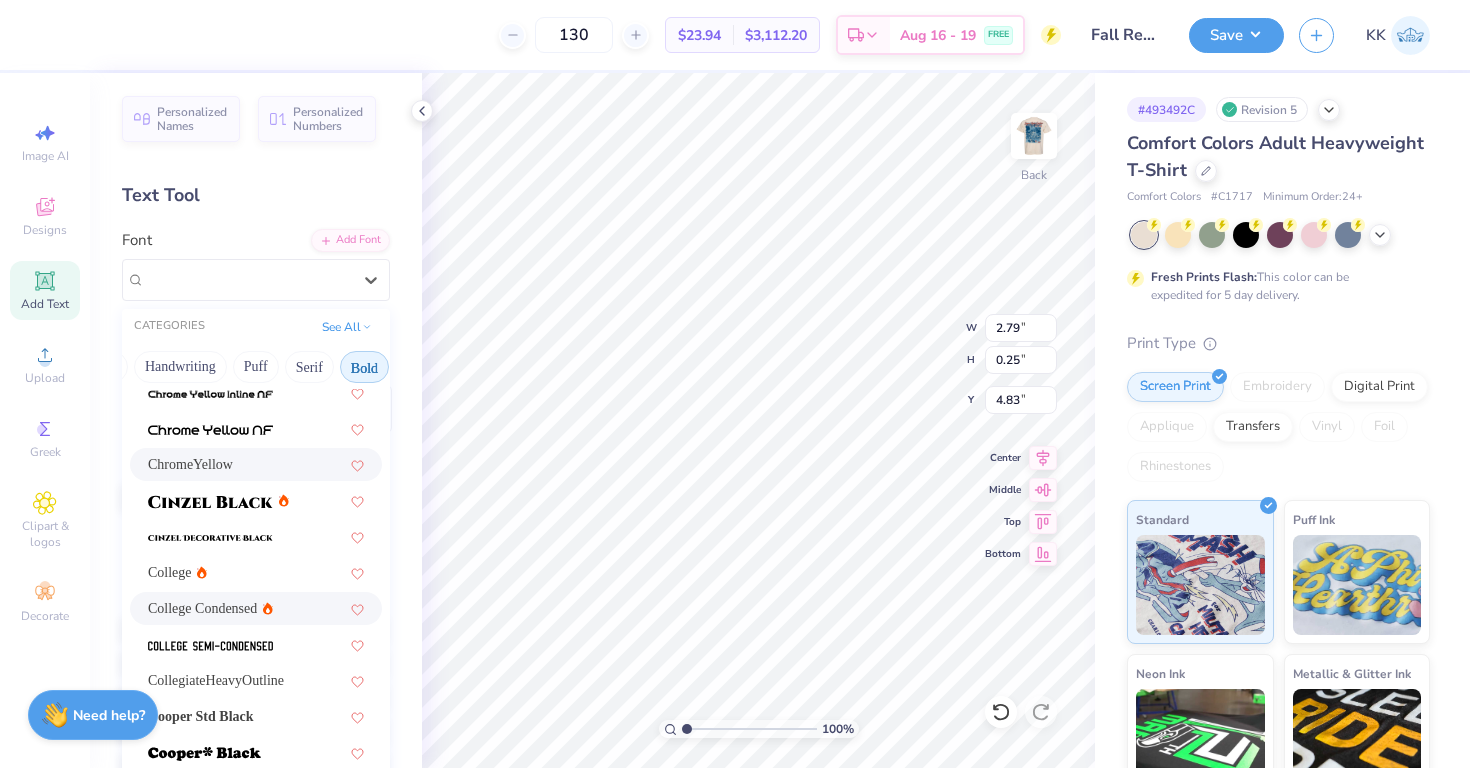 click on "College Condensed" at bounding box center (256, 608) 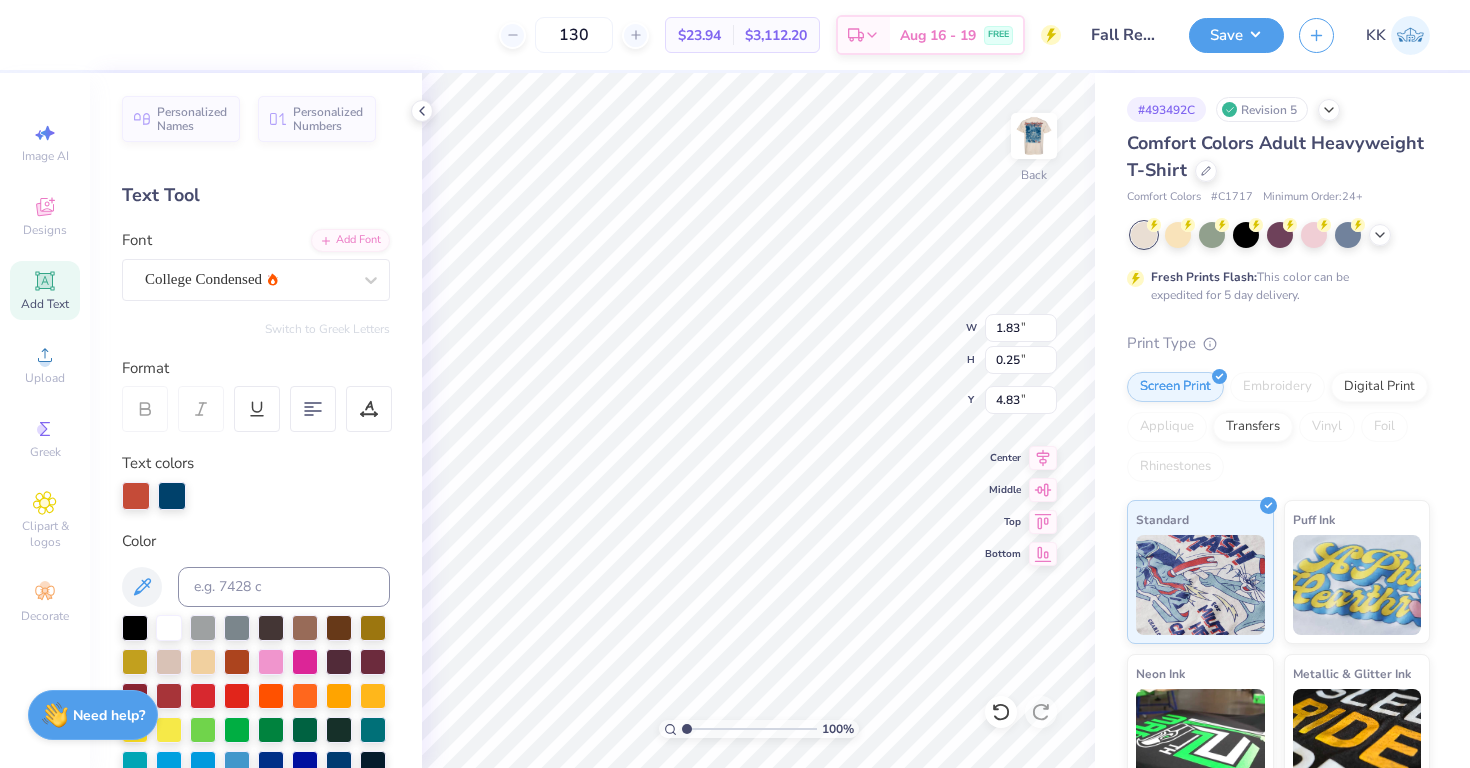 type on "1.83" 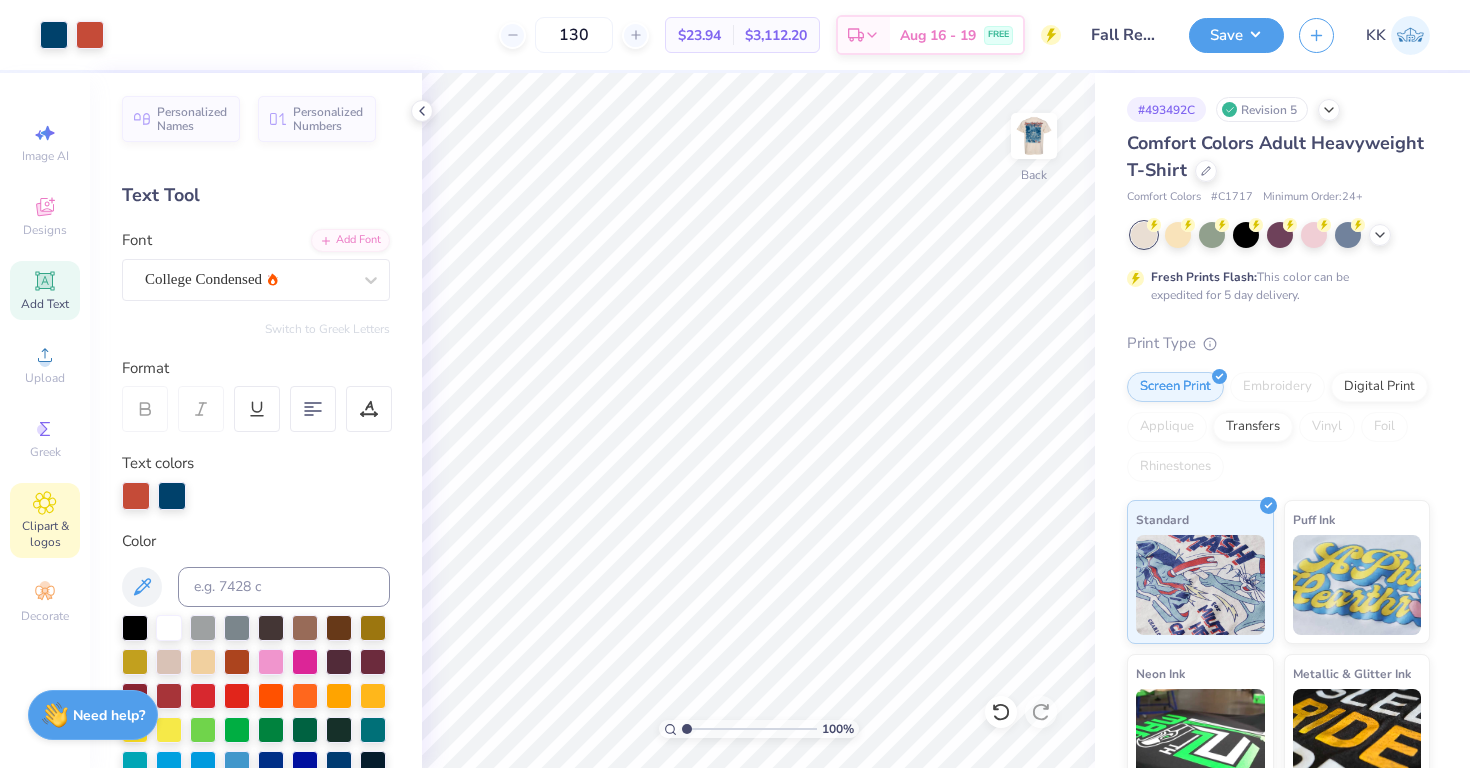 click on "Clipart & logos" at bounding box center (45, 534) 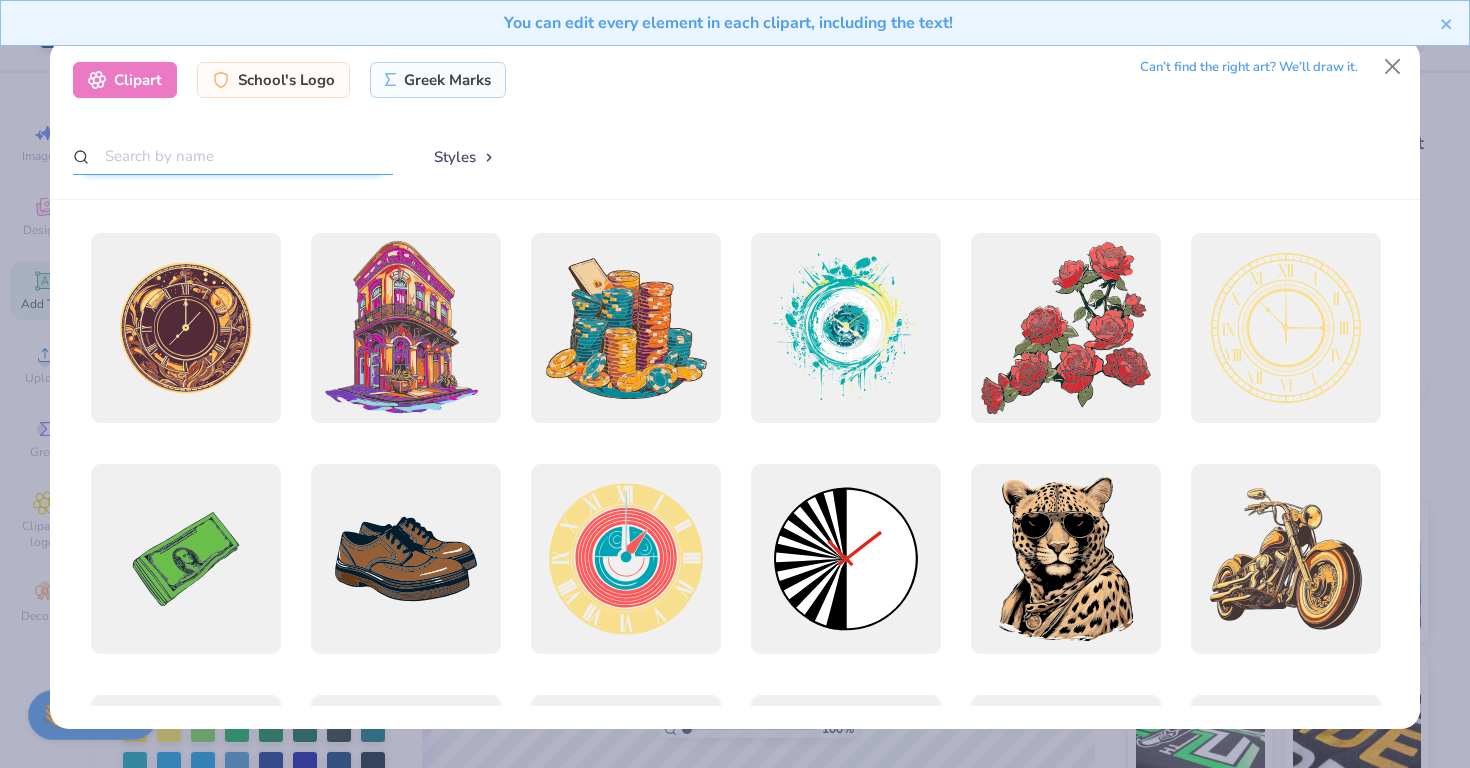 click at bounding box center [233, 156] 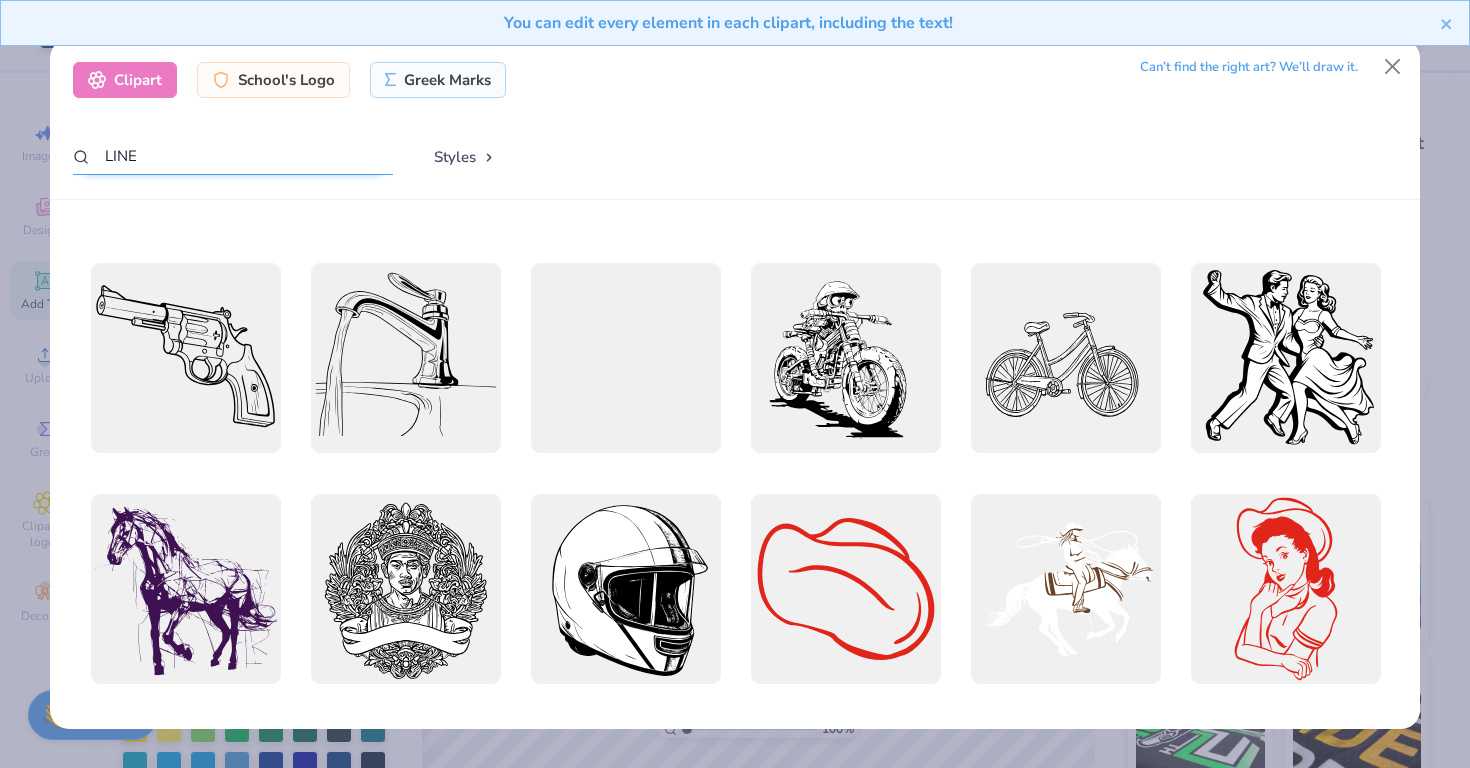 scroll, scrollTop: 1374, scrollLeft: 0, axis: vertical 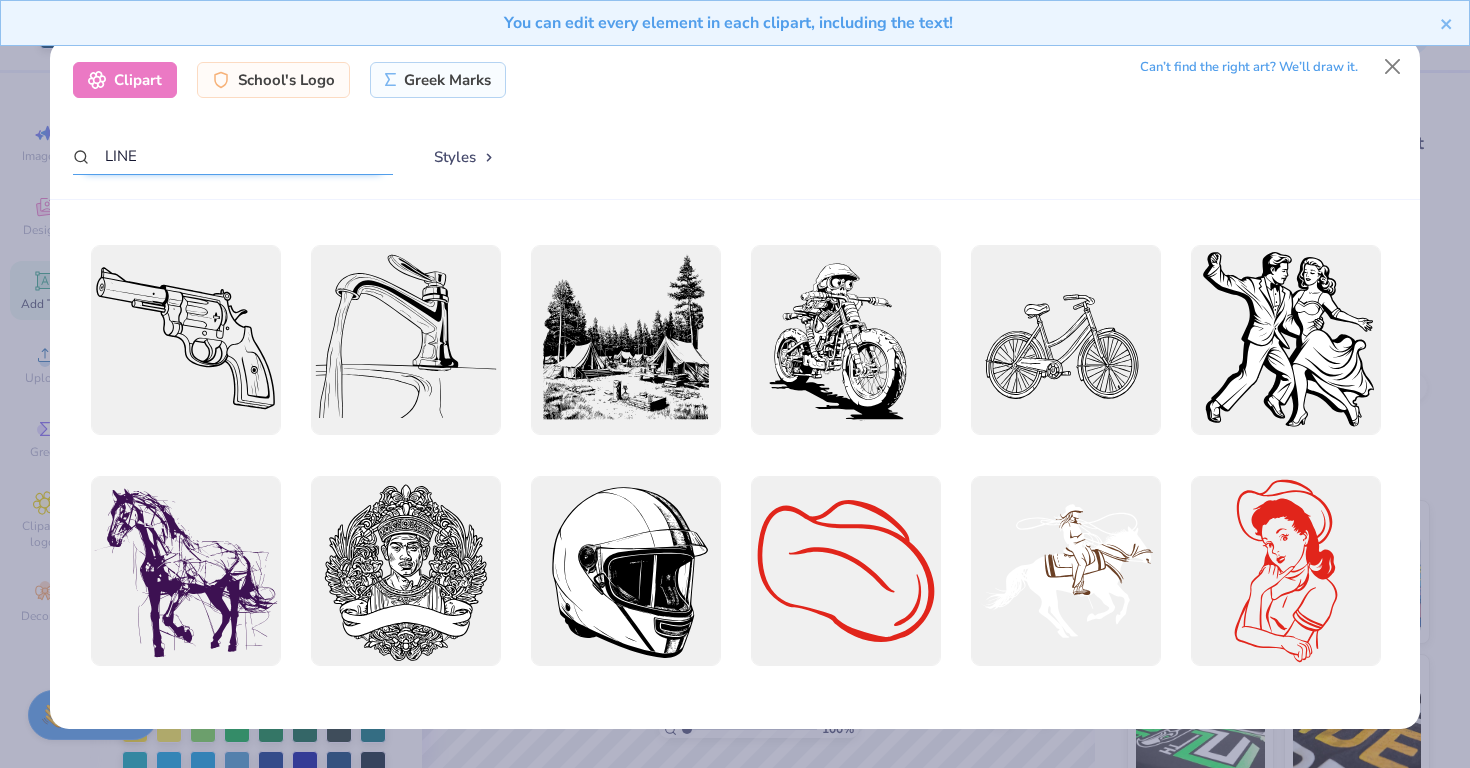 click on "LINE" at bounding box center (233, 156) 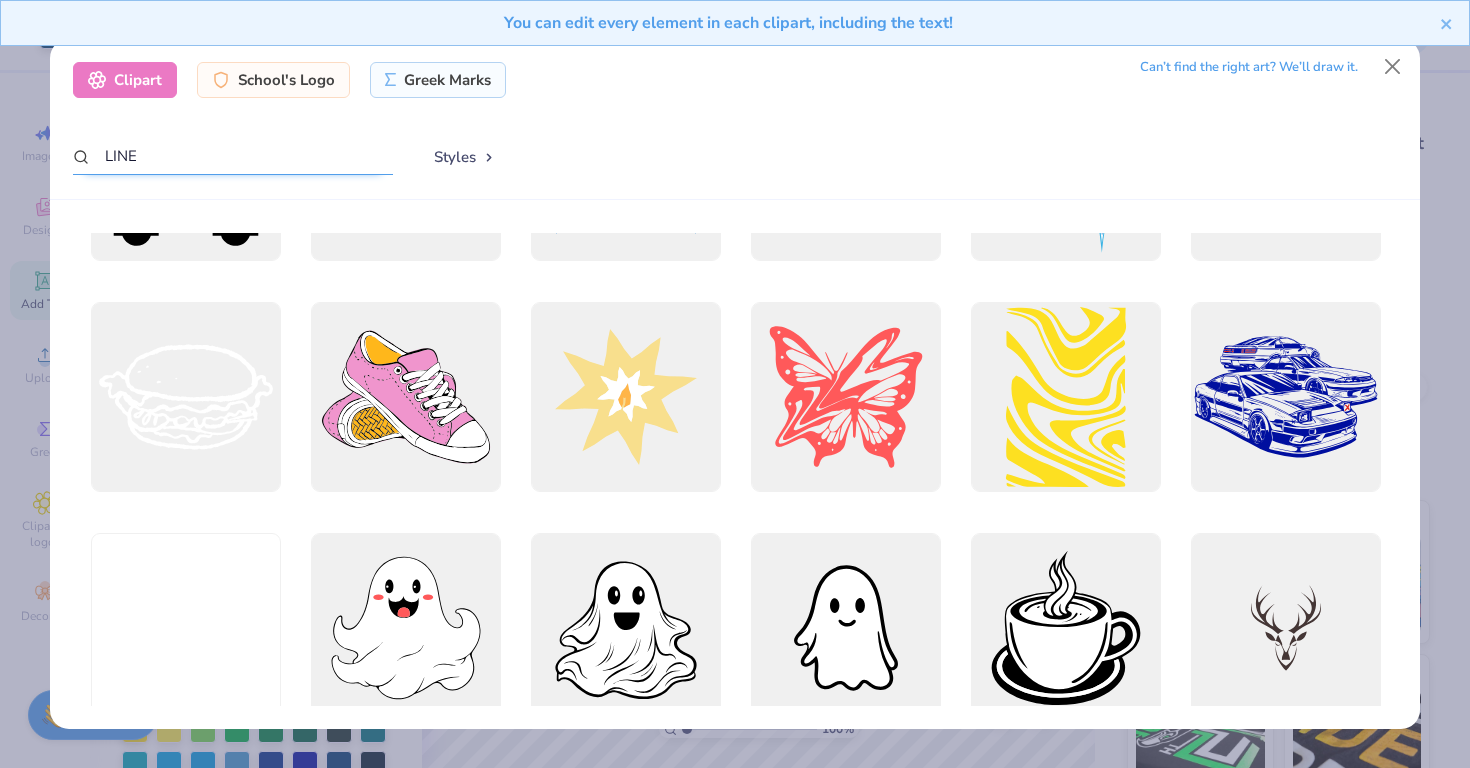 scroll, scrollTop: 4916, scrollLeft: 0, axis: vertical 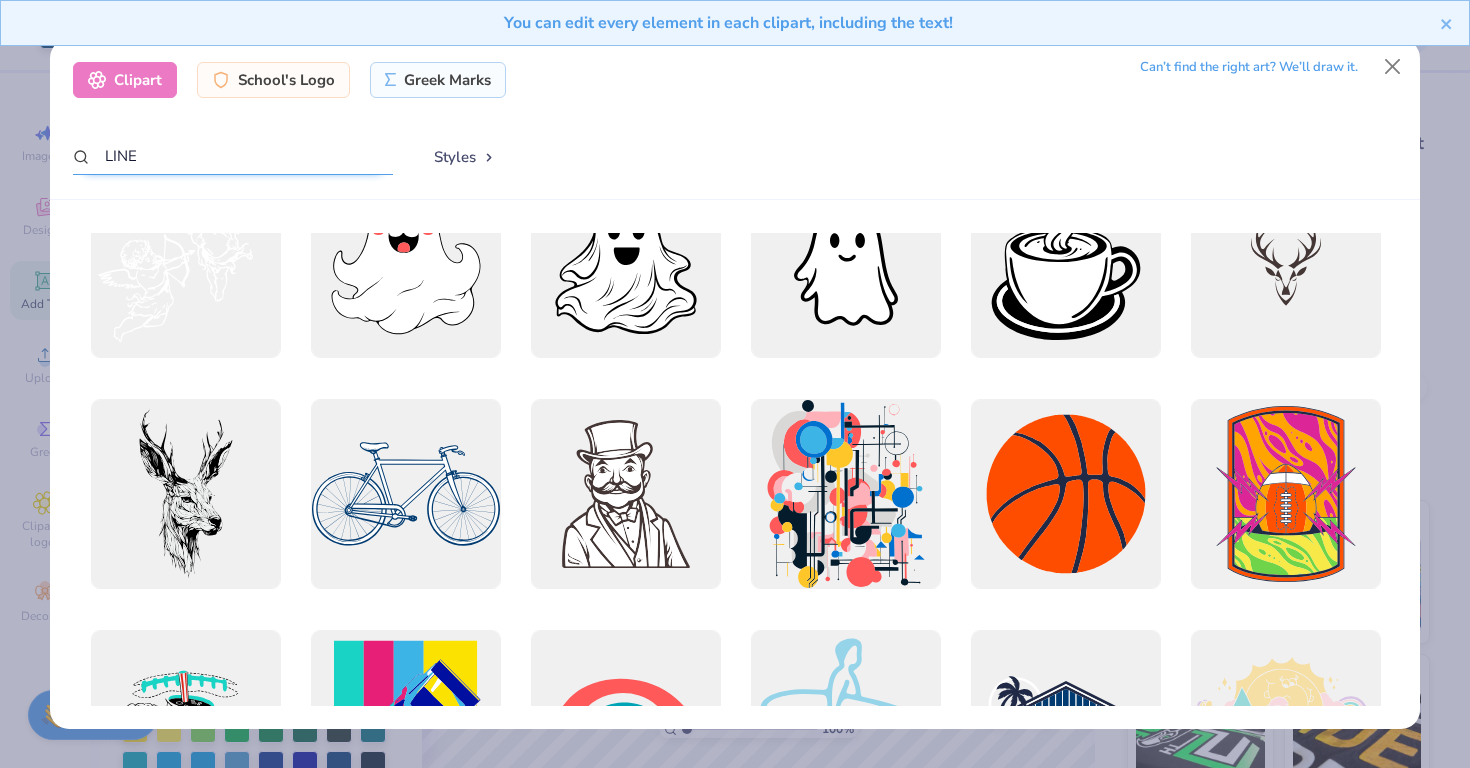 click on "LINE" at bounding box center (233, 156) 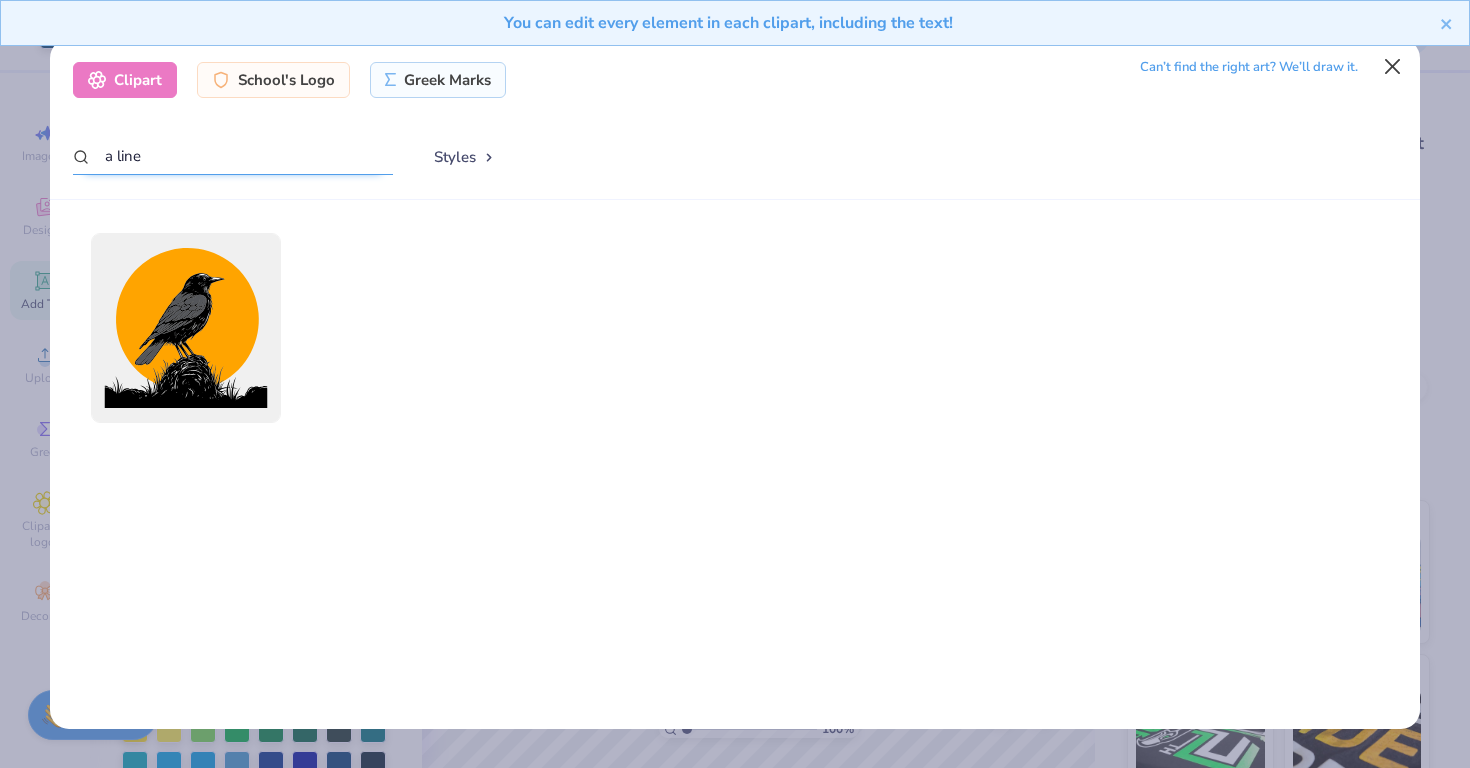 type on "a line" 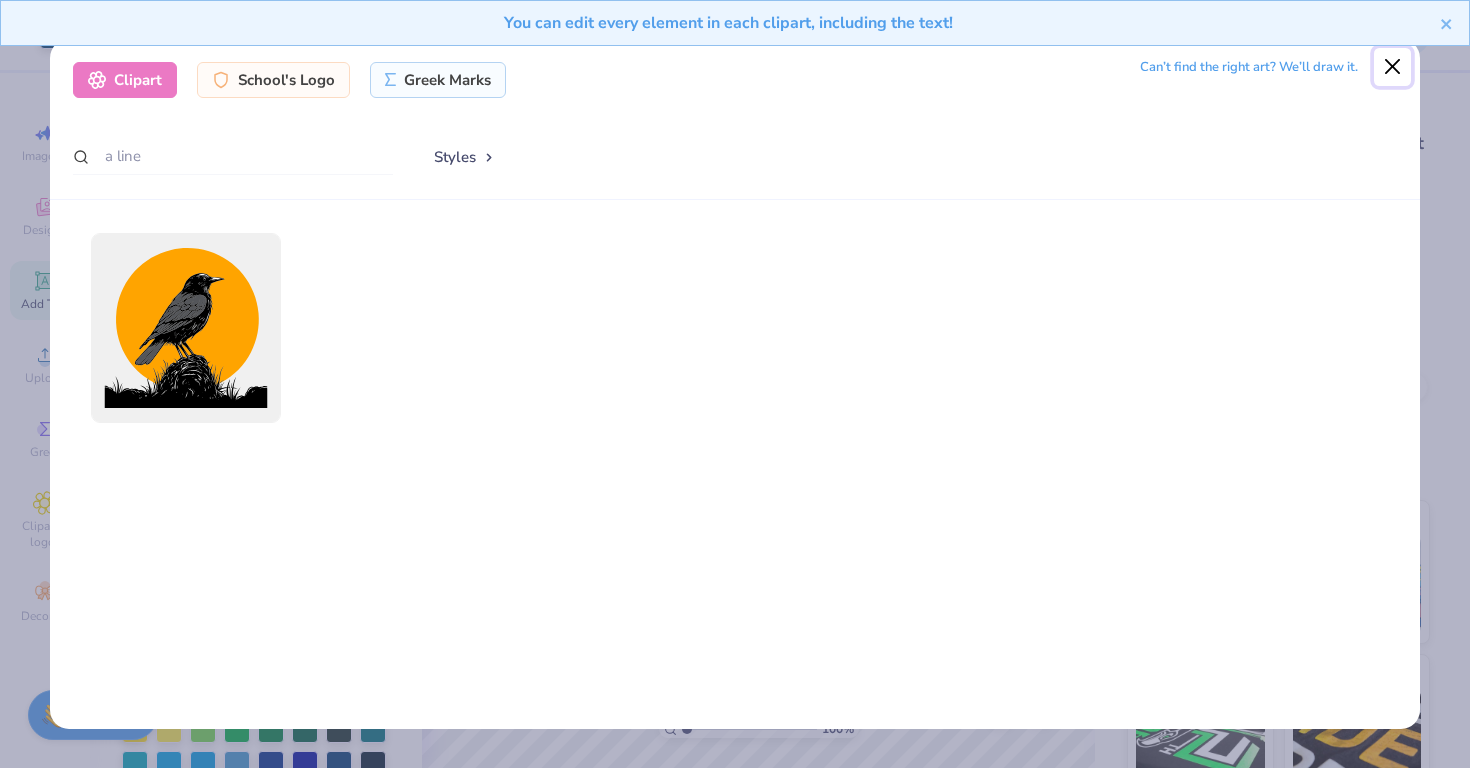 click at bounding box center [1393, 67] 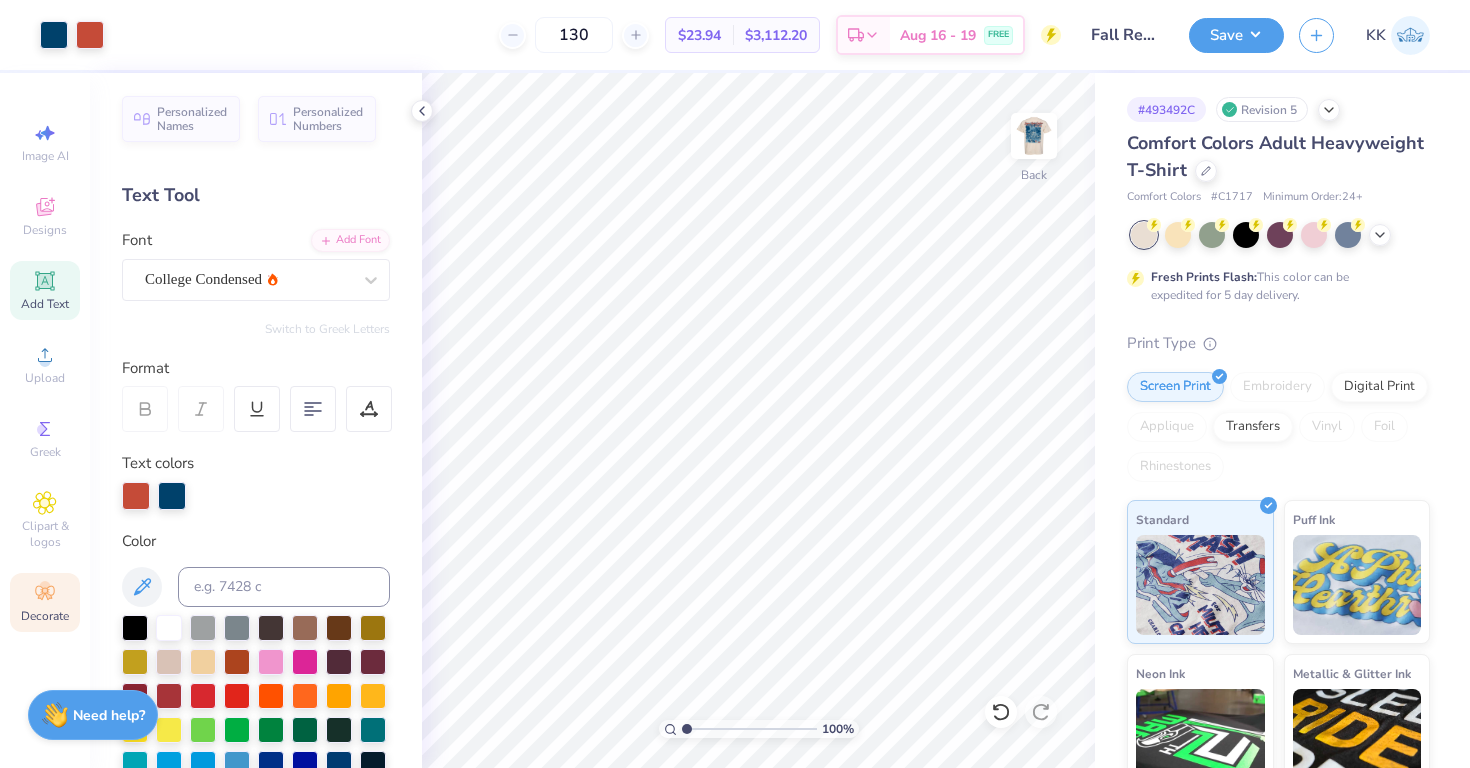 click on "Decorate" at bounding box center (45, 616) 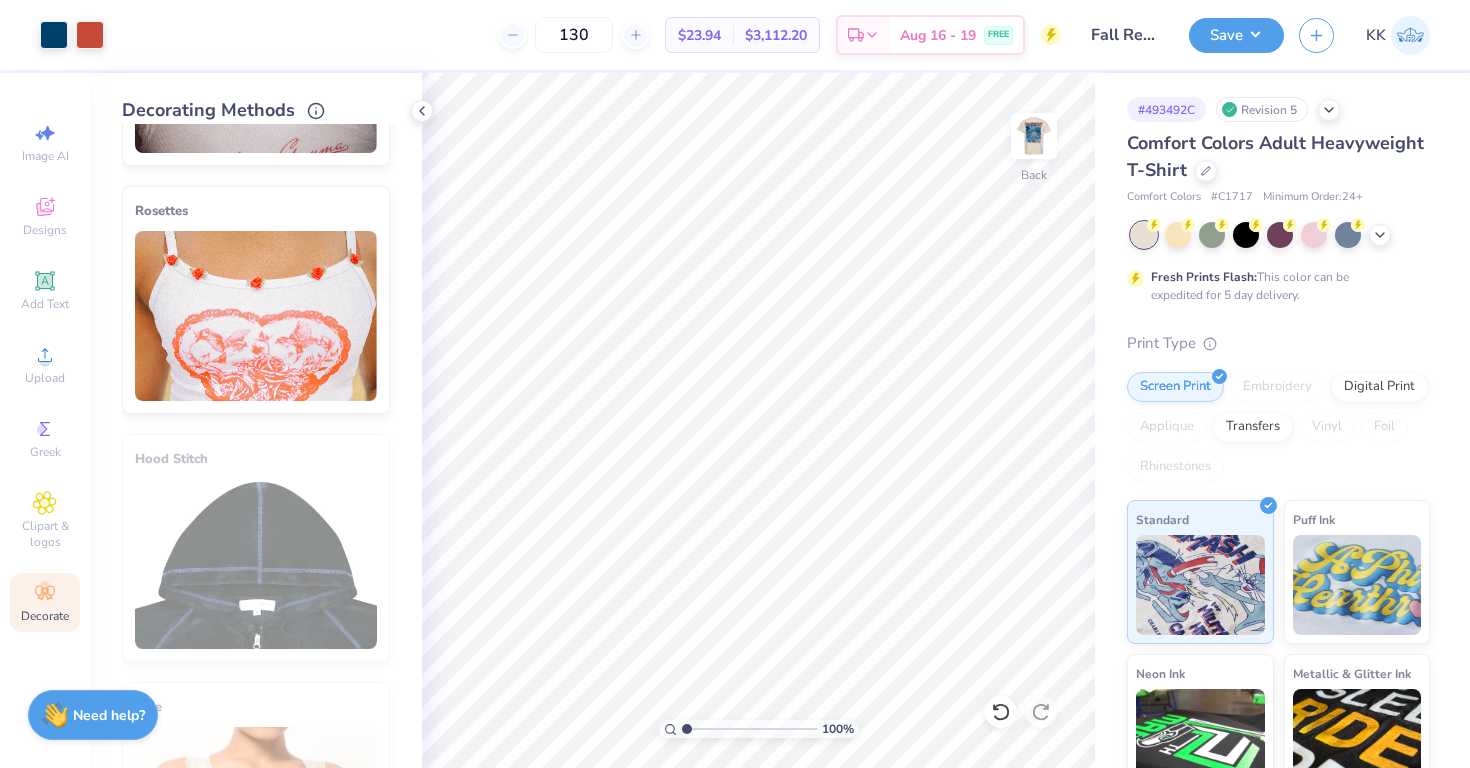 scroll, scrollTop: 1108, scrollLeft: 0, axis: vertical 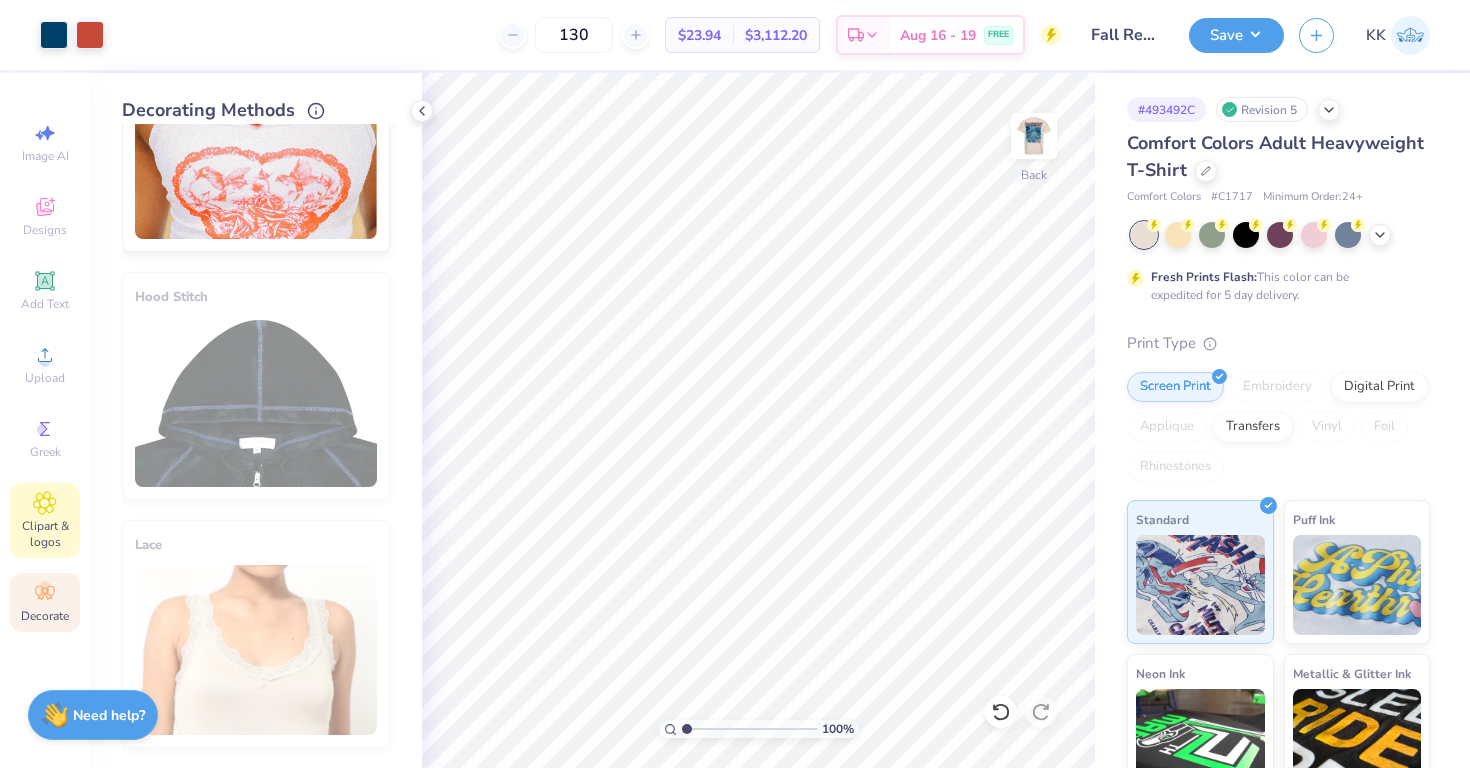 click on "Clipart & logos" at bounding box center [45, 534] 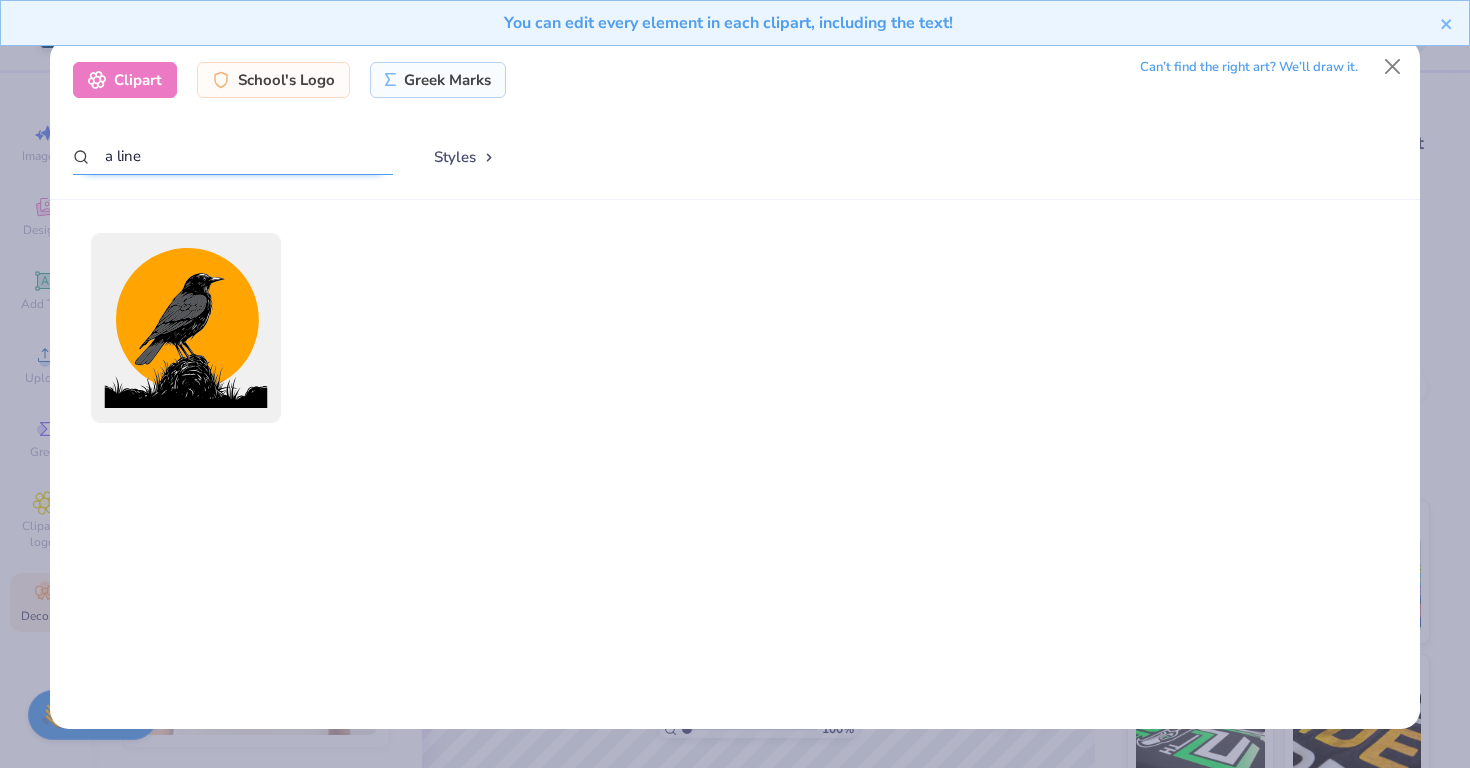 click on "a line" at bounding box center (233, 156) 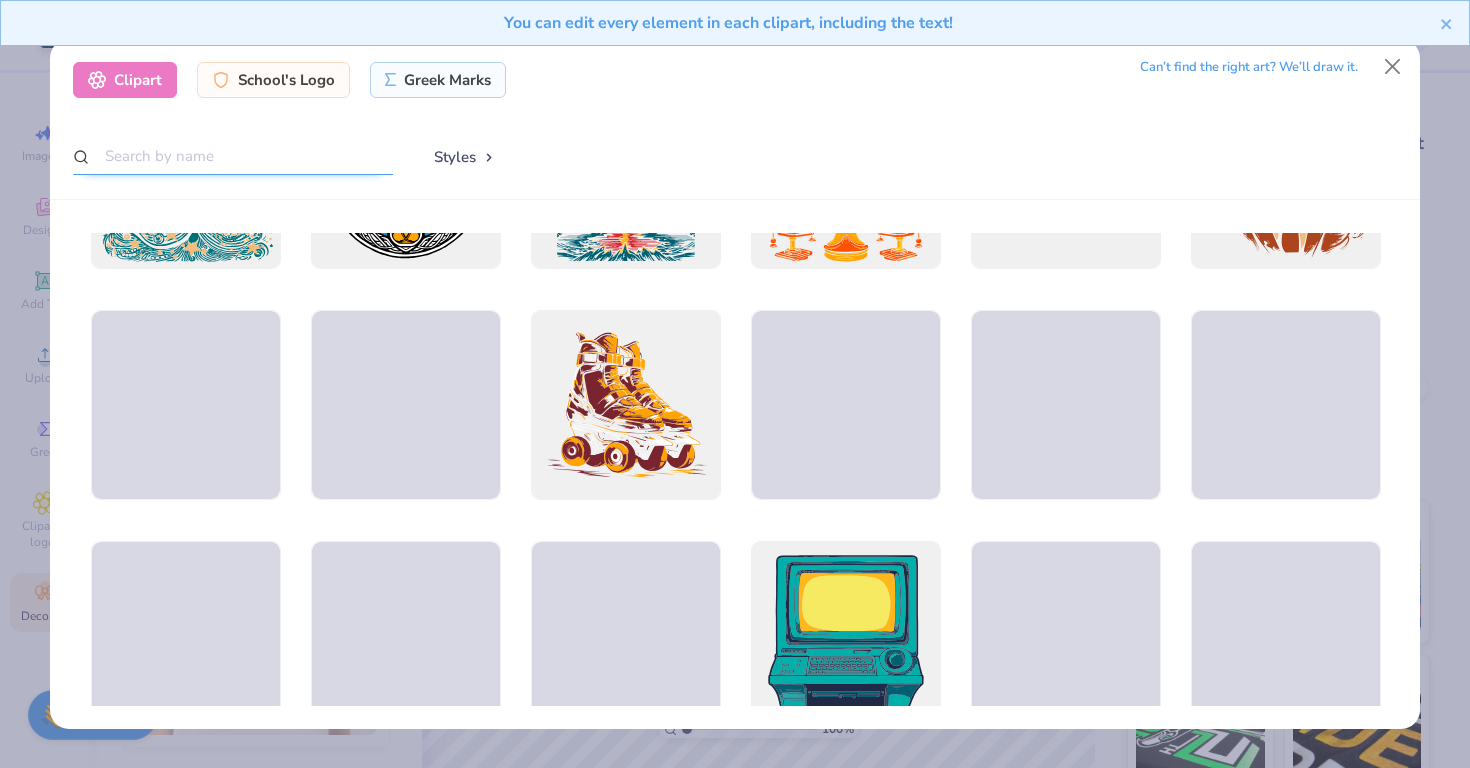 scroll, scrollTop: 2465, scrollLeft: 0, axis: vertical 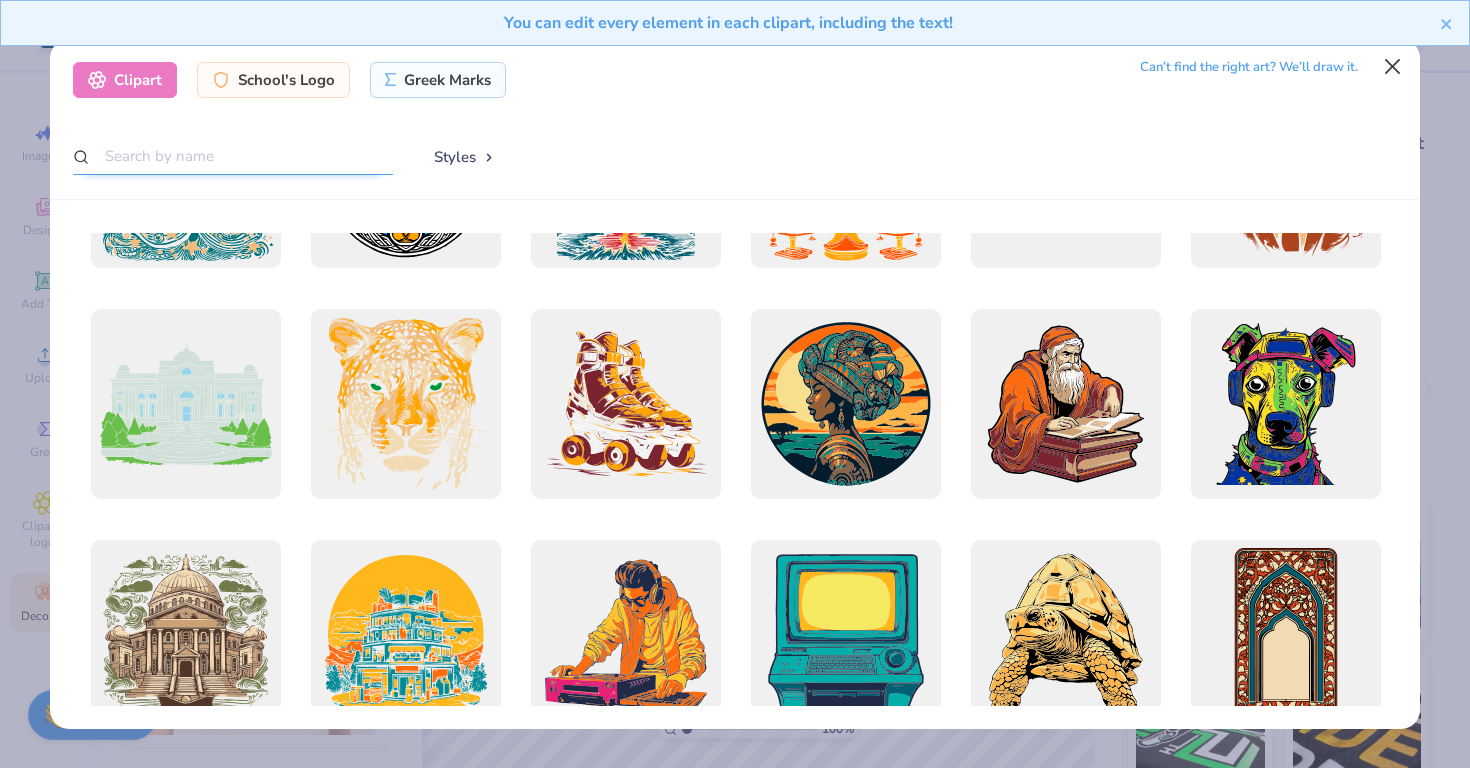type 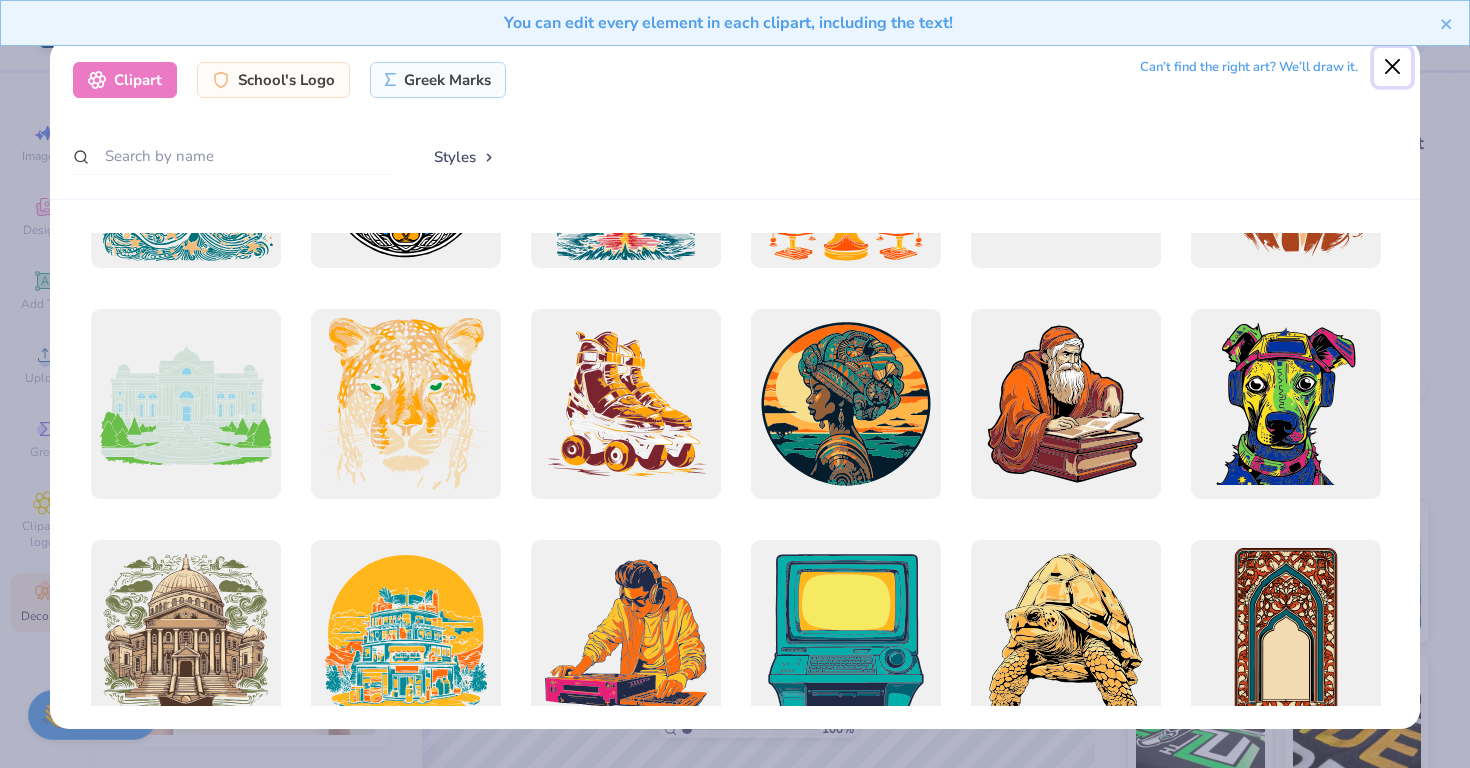 click at bounding box center (1393, 67) 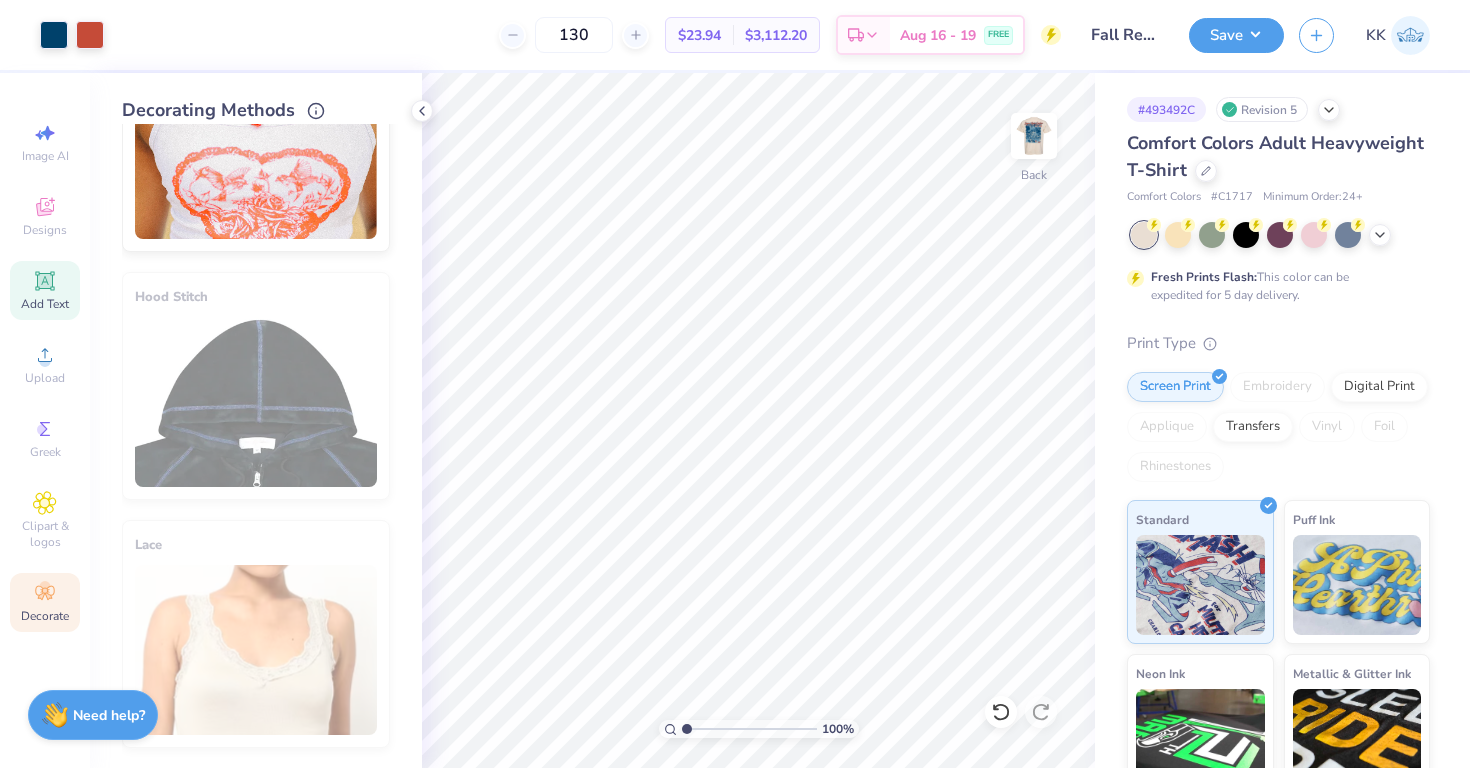 click 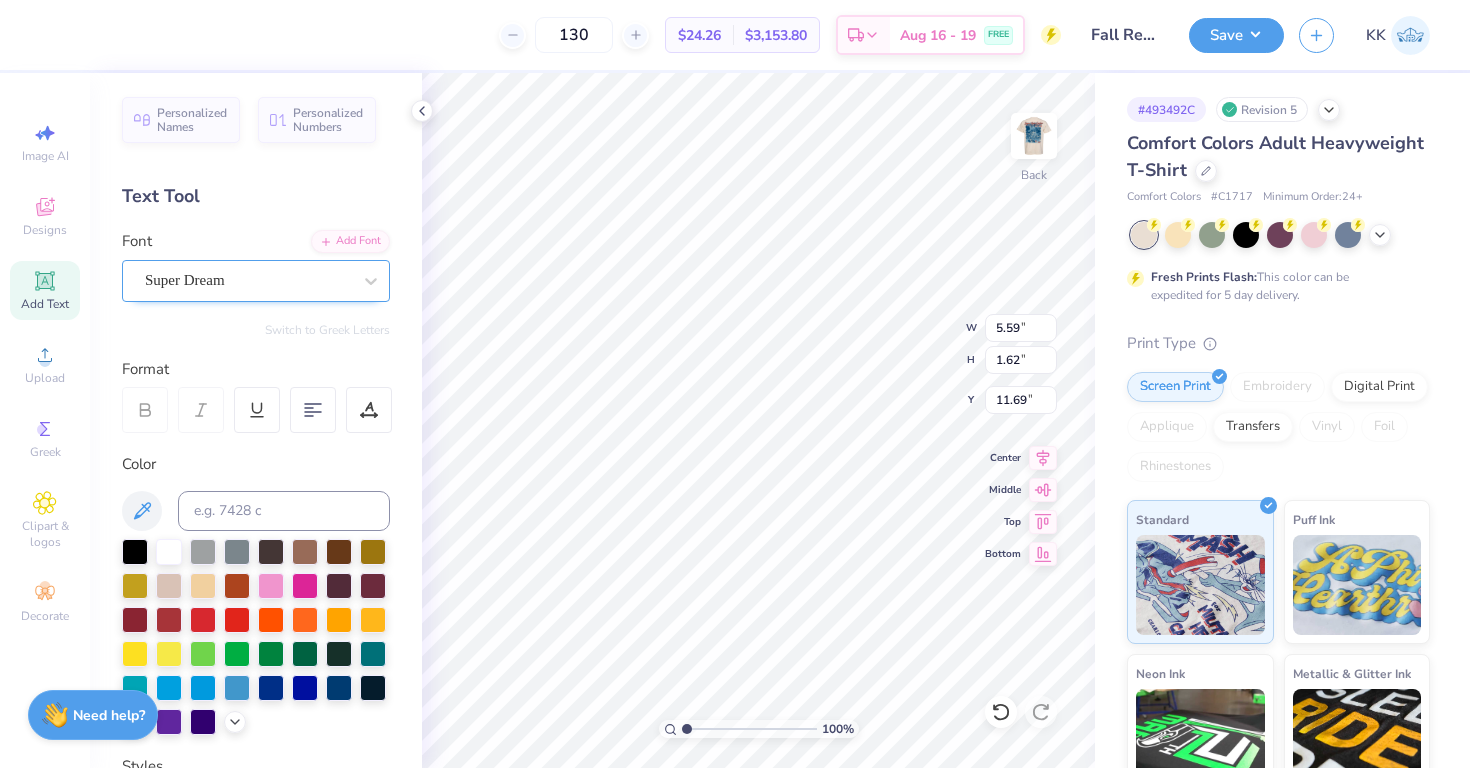 type on "l" 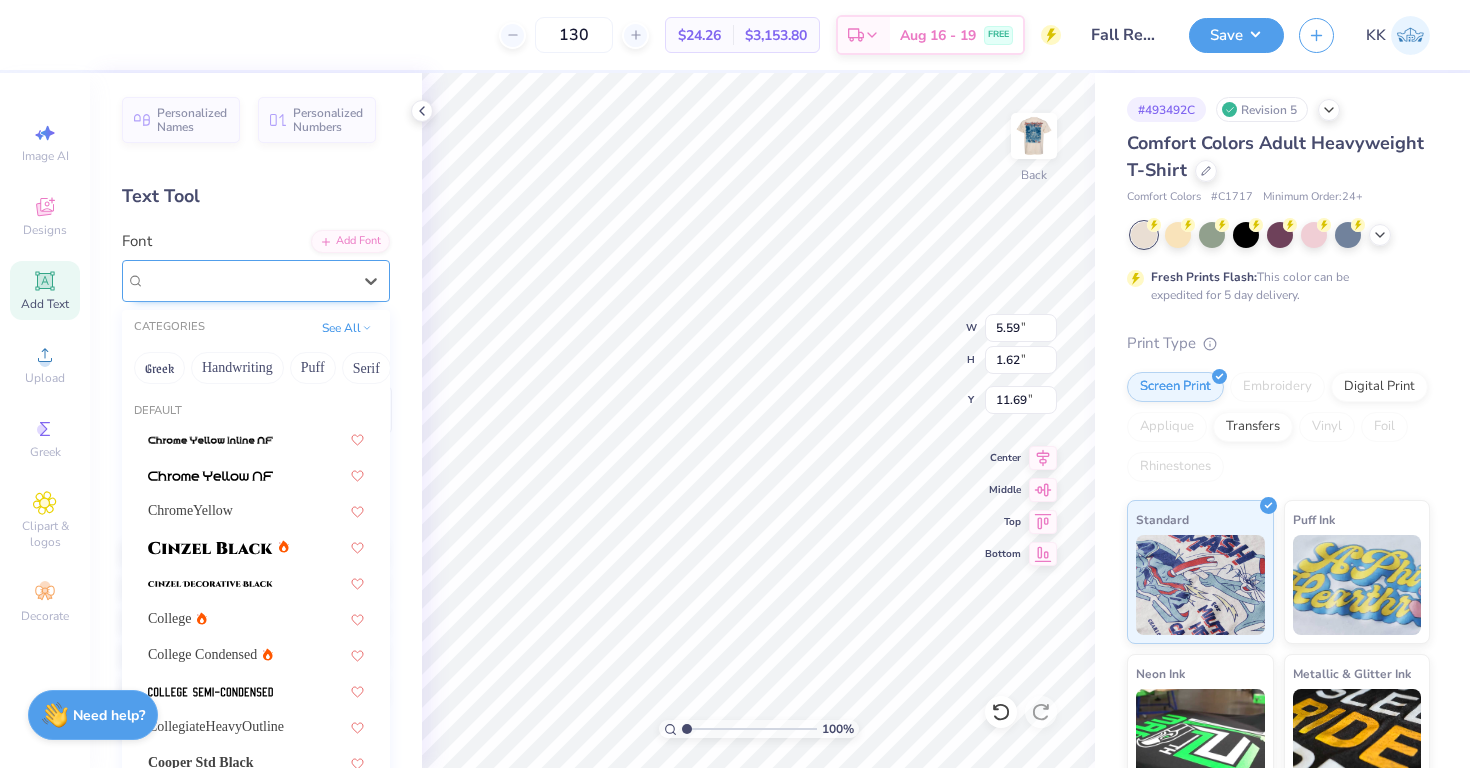 click on "Super Dream" at bounding box center [248, 280] 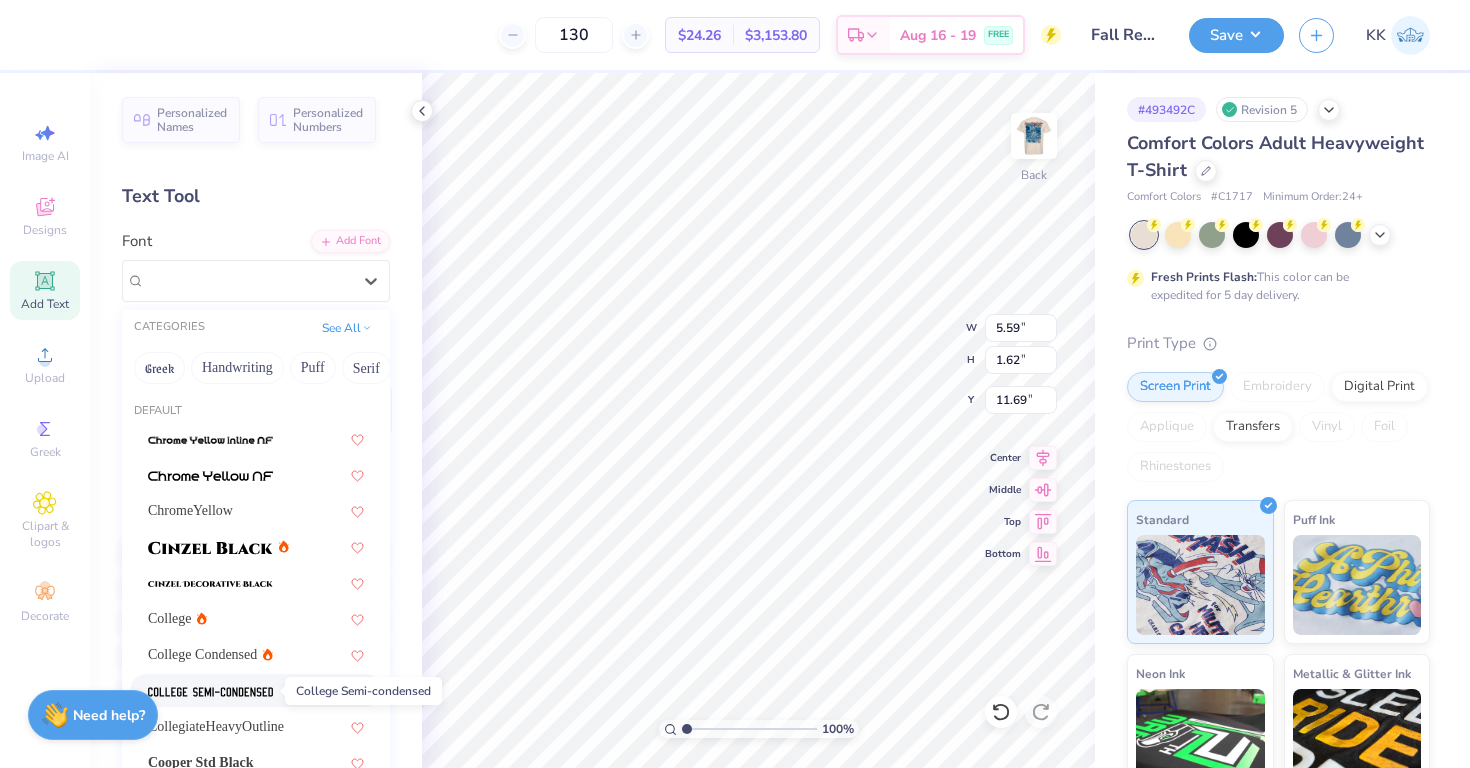 click at bounding box center [210, 692] 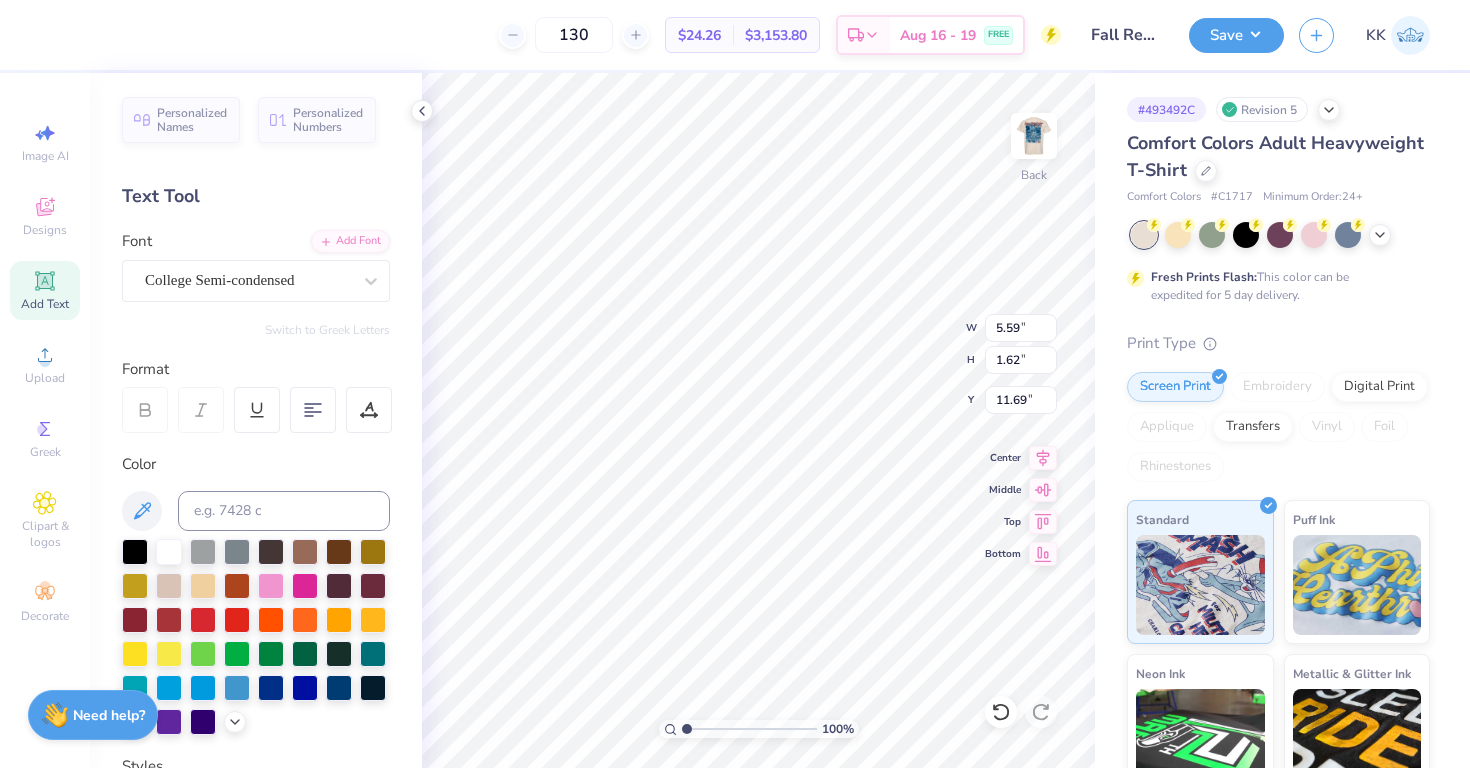 type on "i" 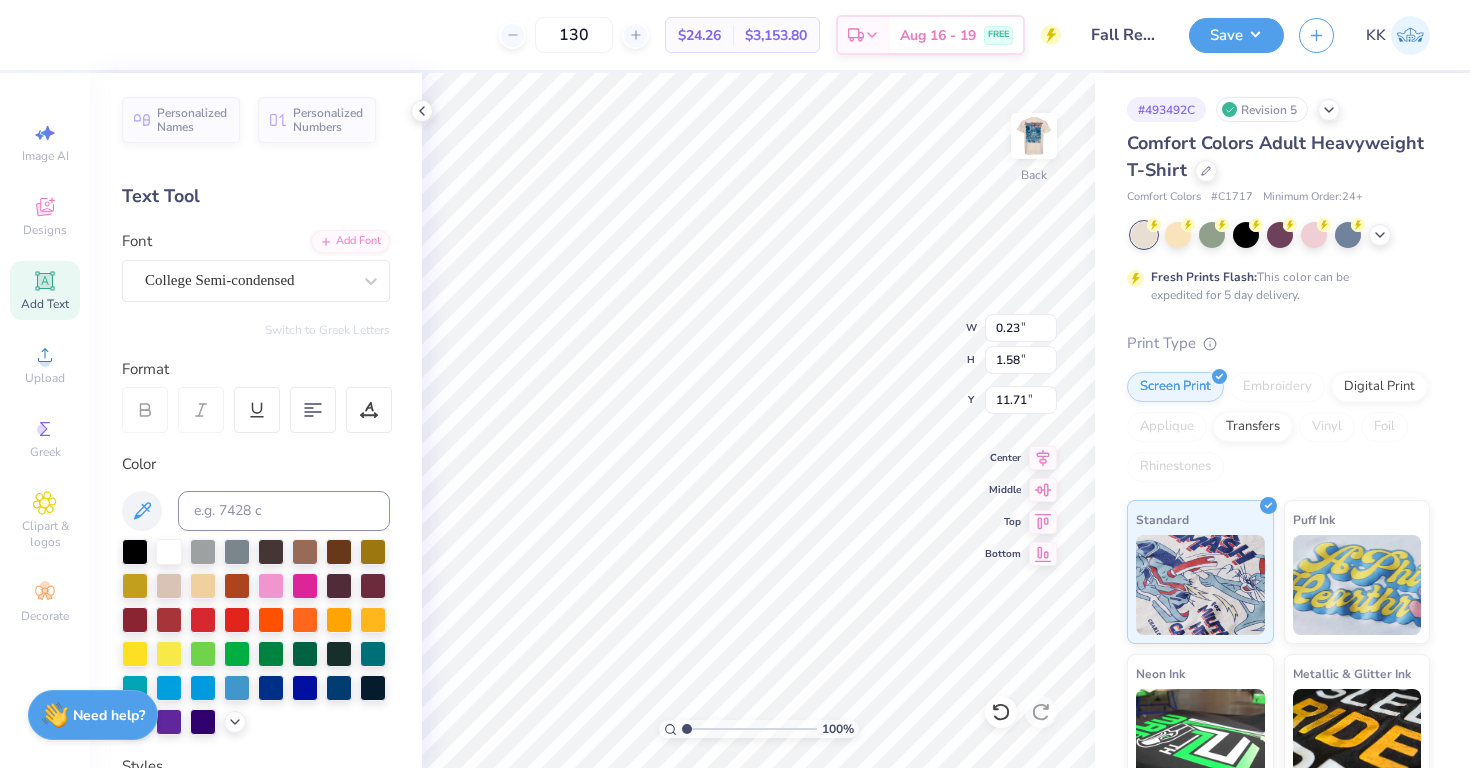 type on "1.58" 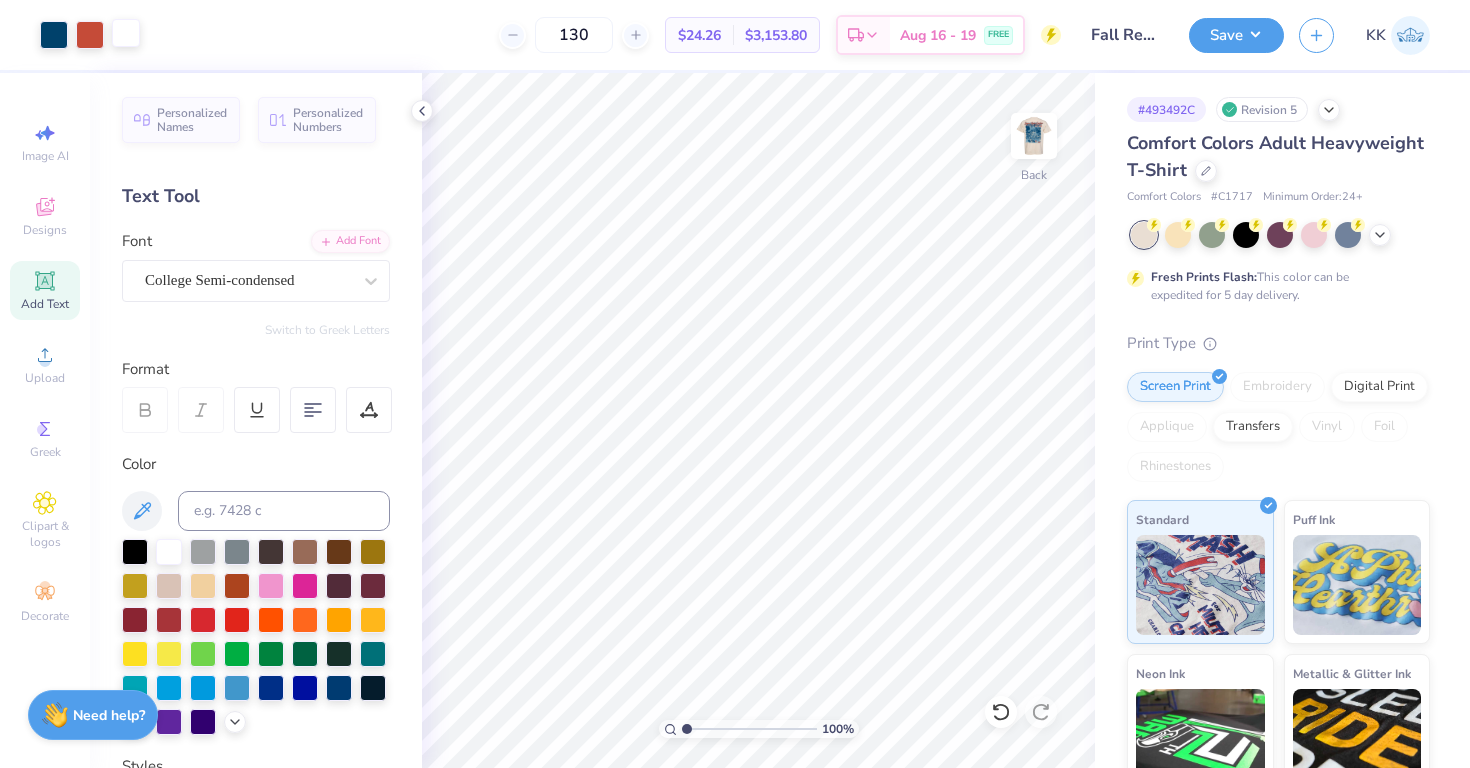 click at bounding box center (126, 33) 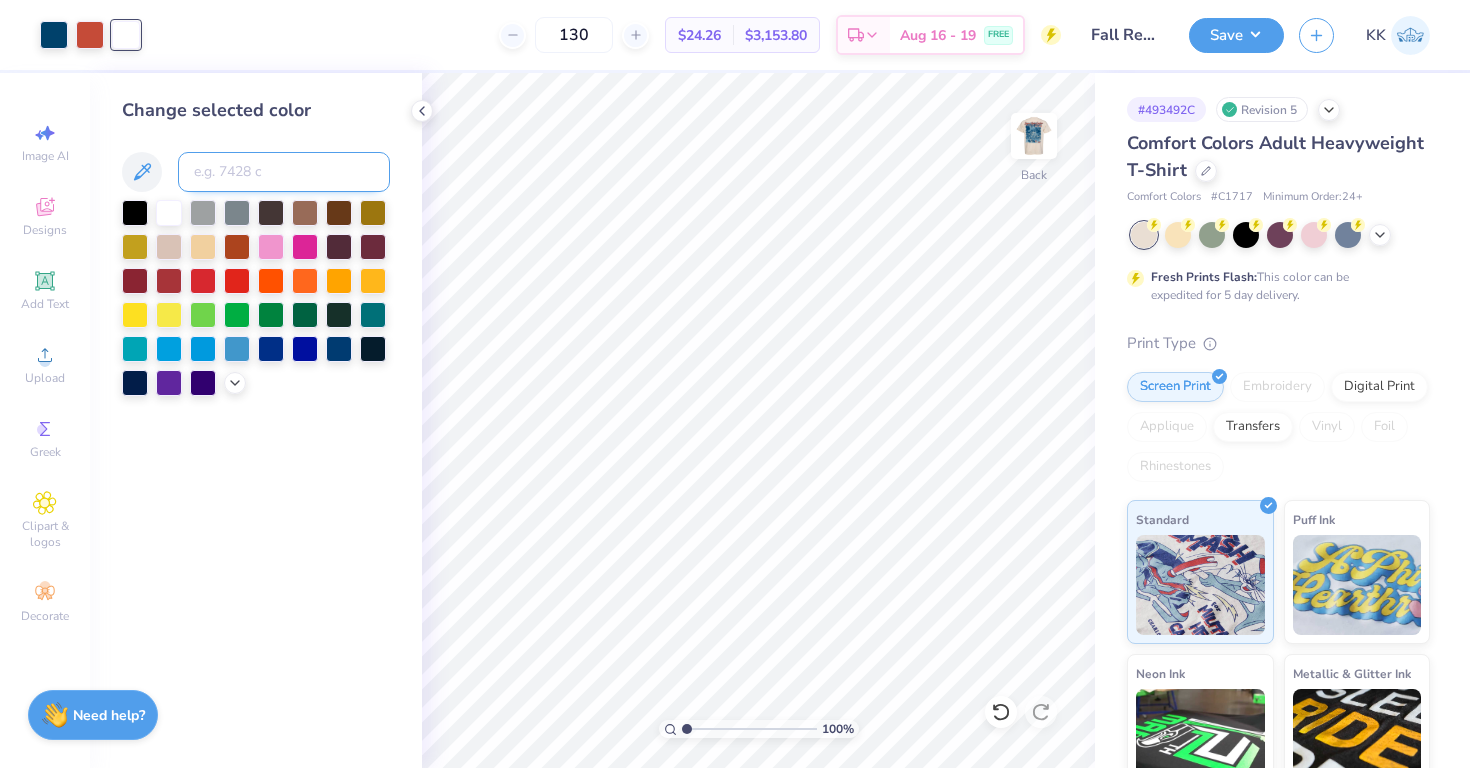 click at bounding box center [284, 172] 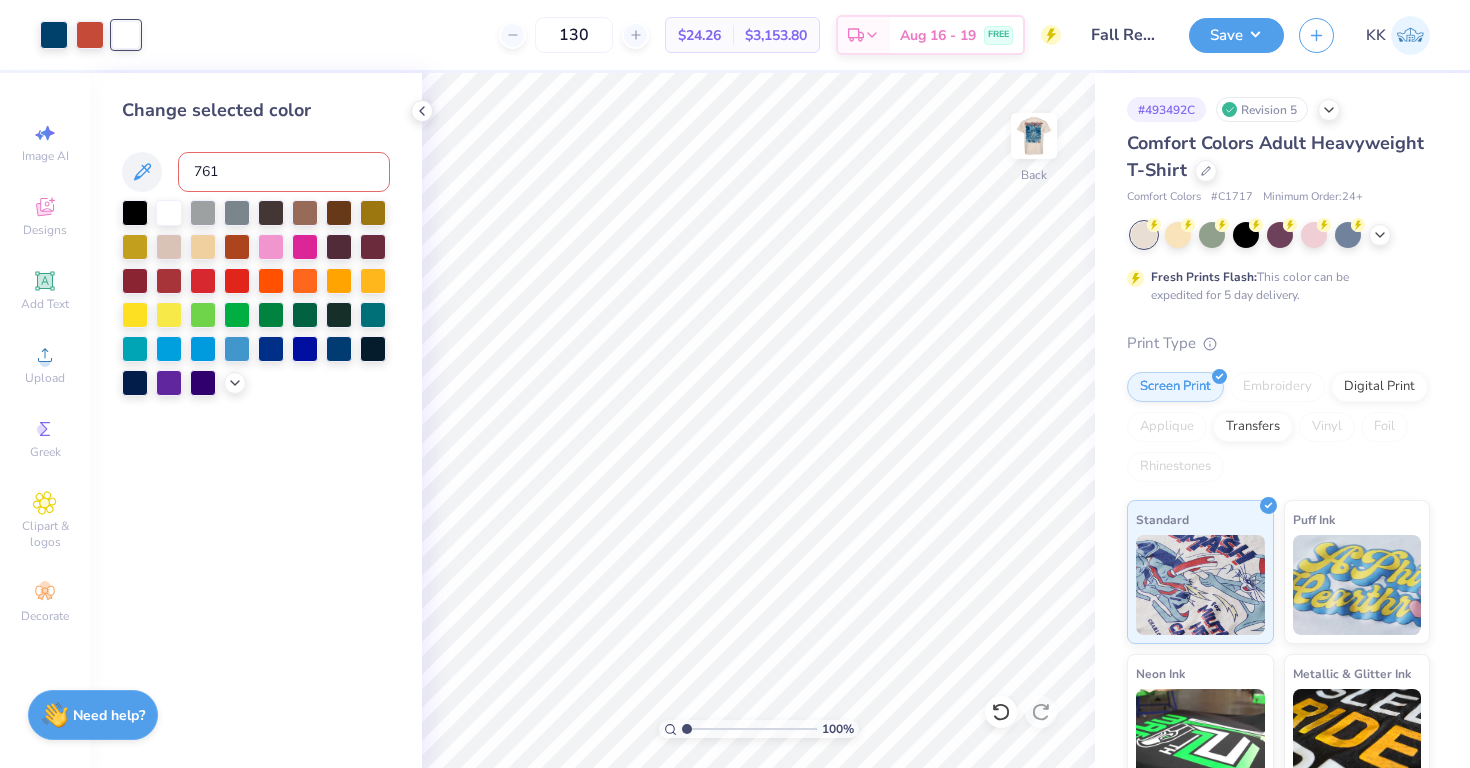 type on "7619" 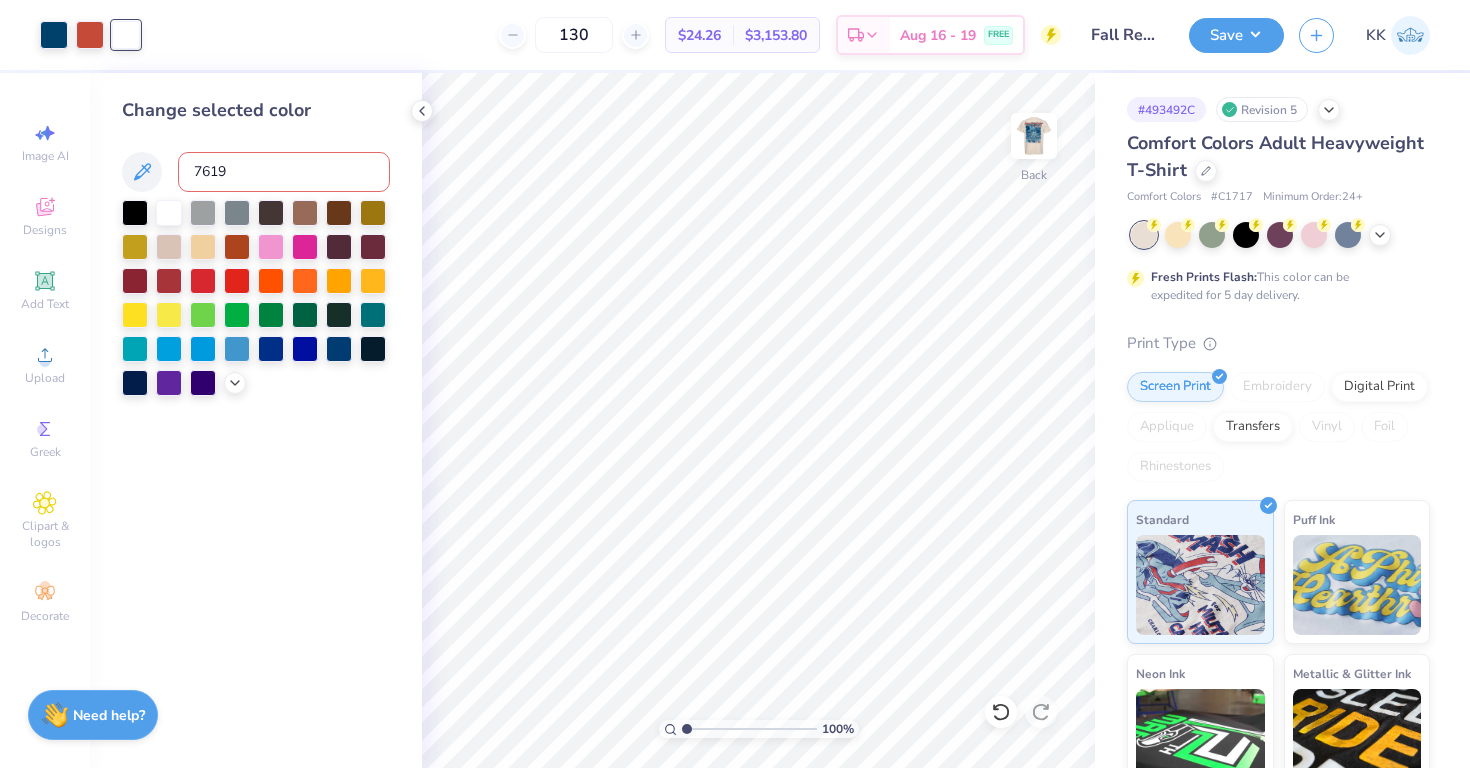 type 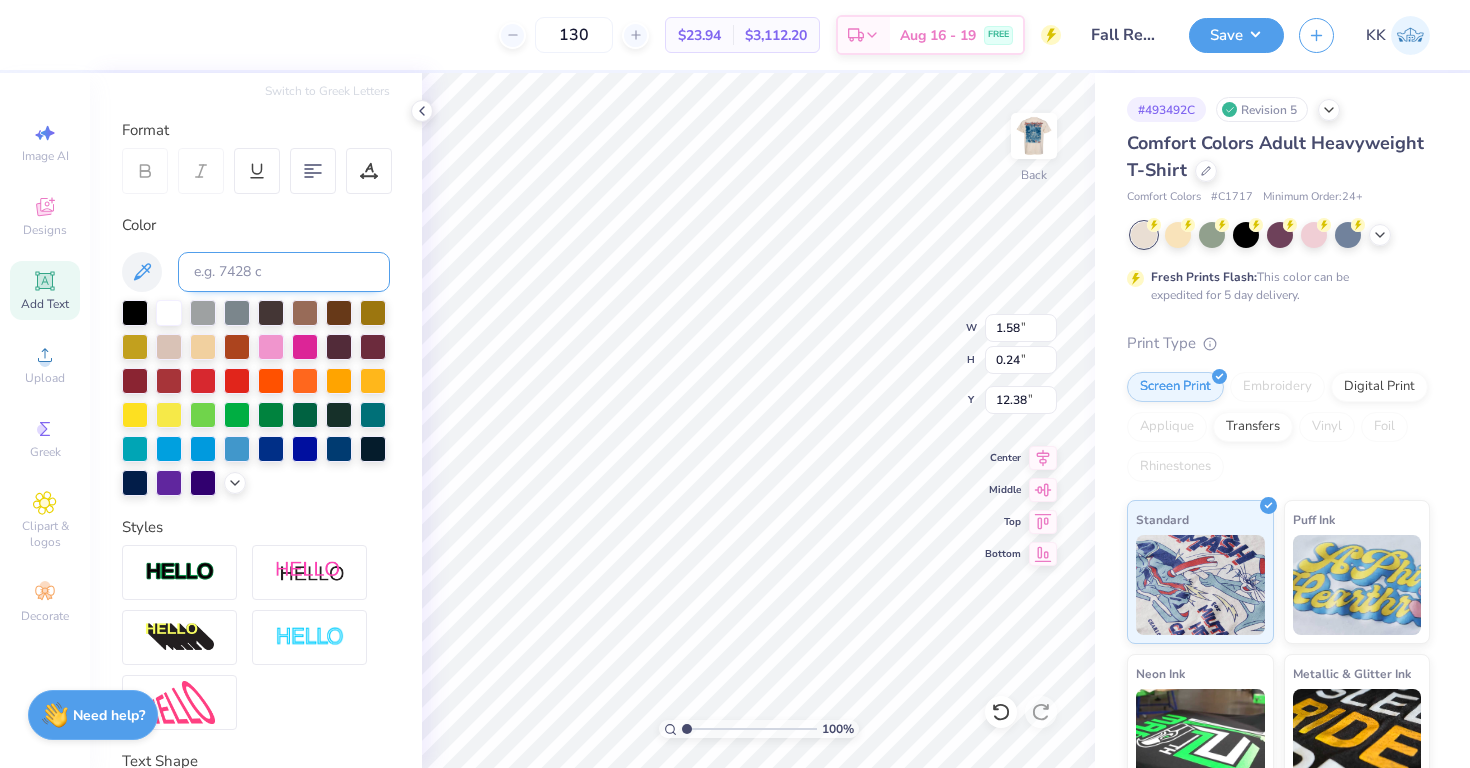 scroll, scrollTop: 240, scrollLeft: 0, axis: vertical 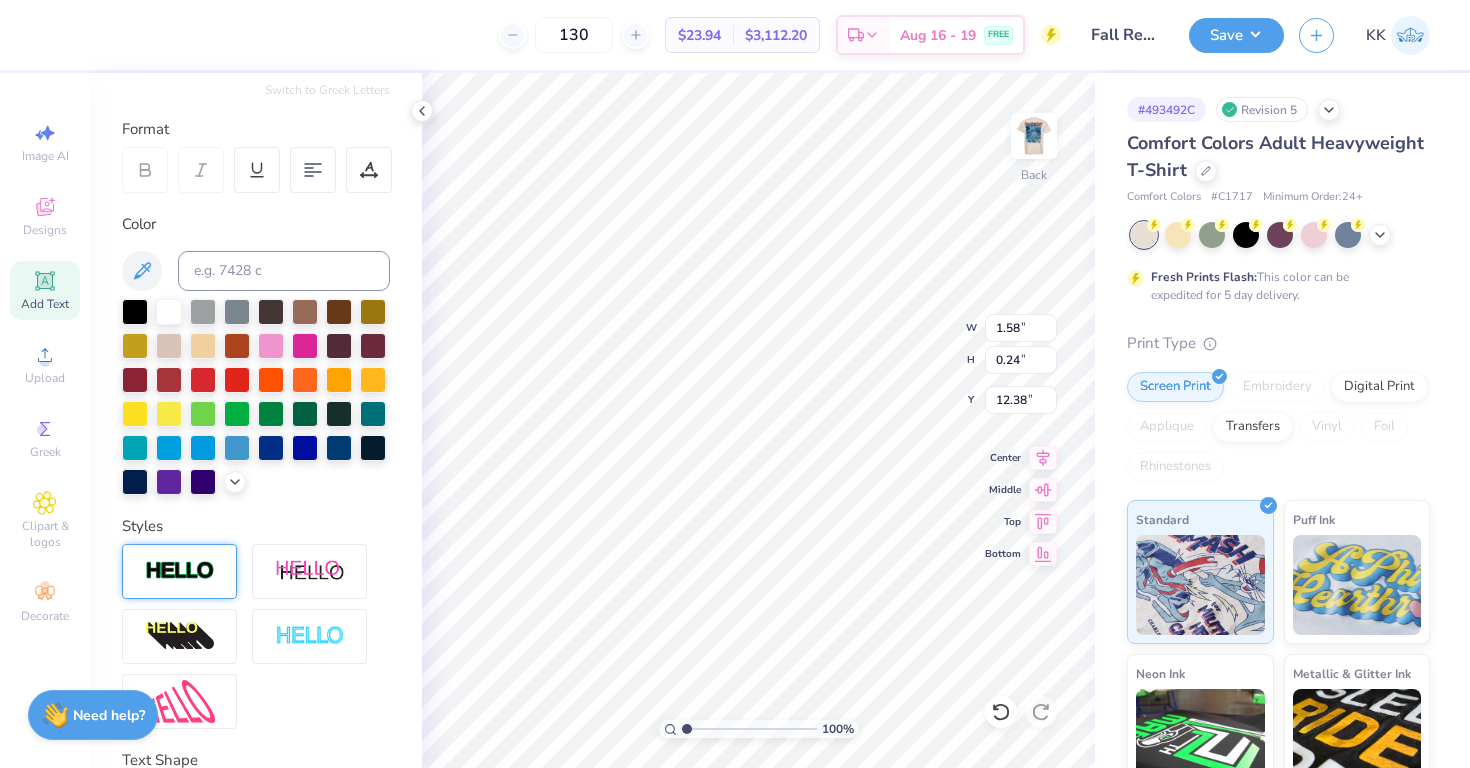 click at bounding box center (179, 571) 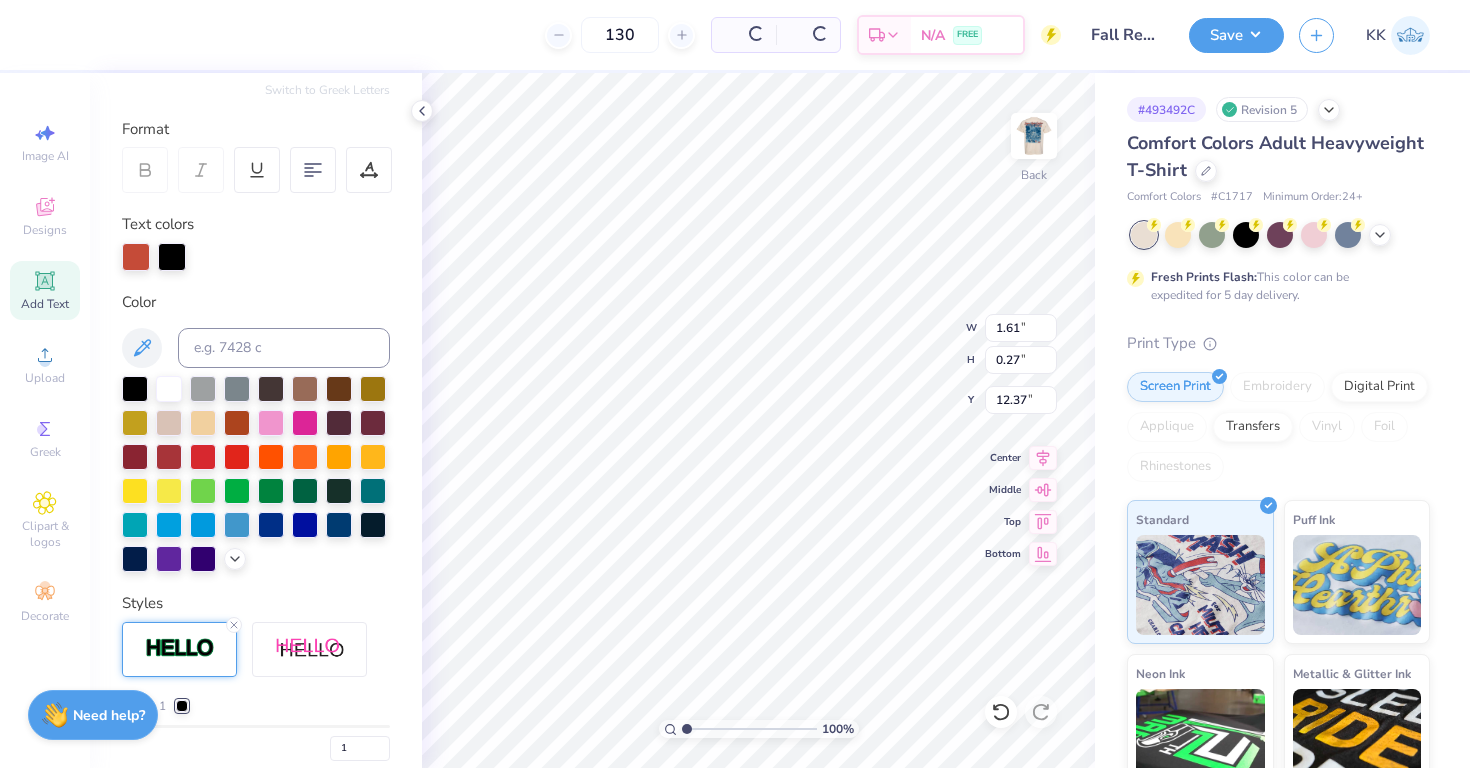 type on "1.61" 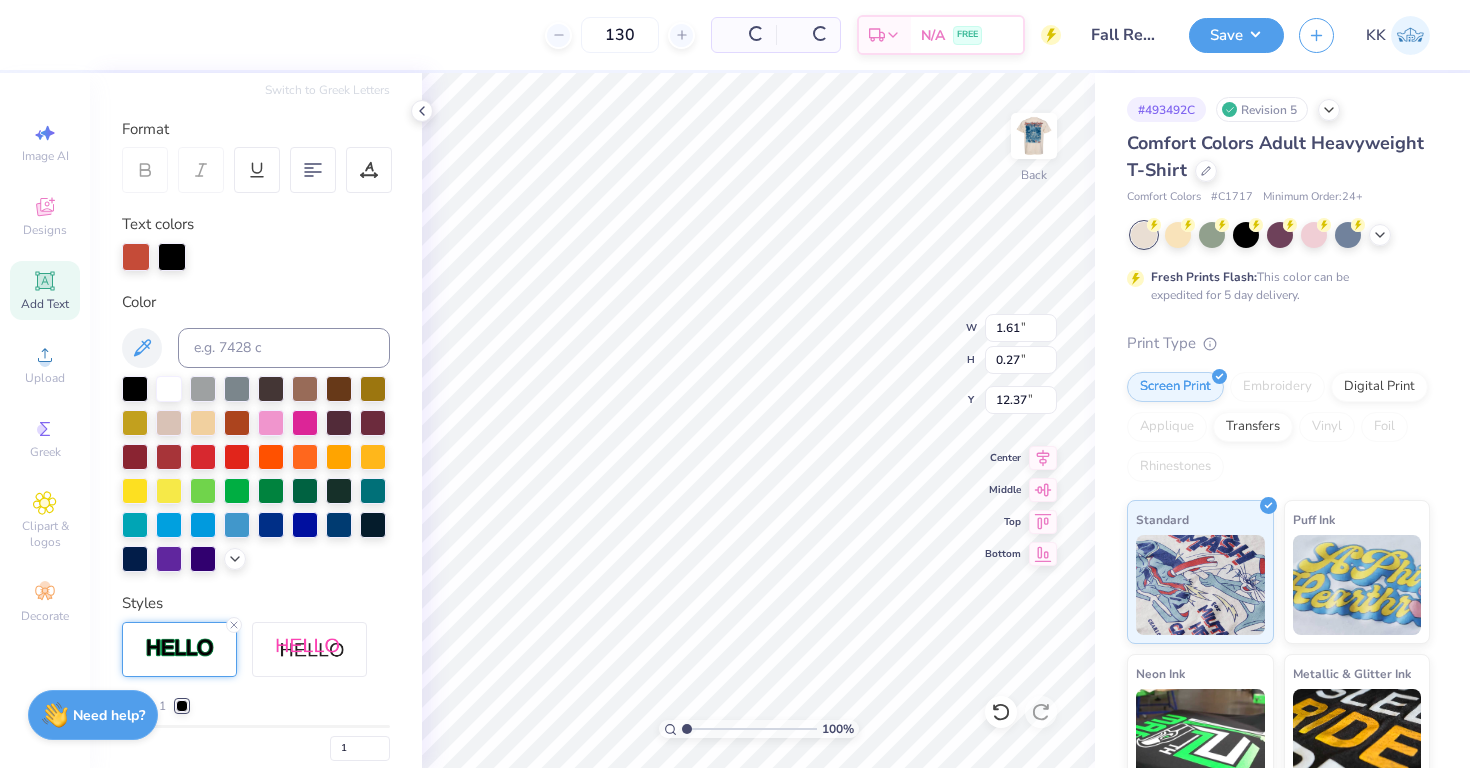 type on "0.27" 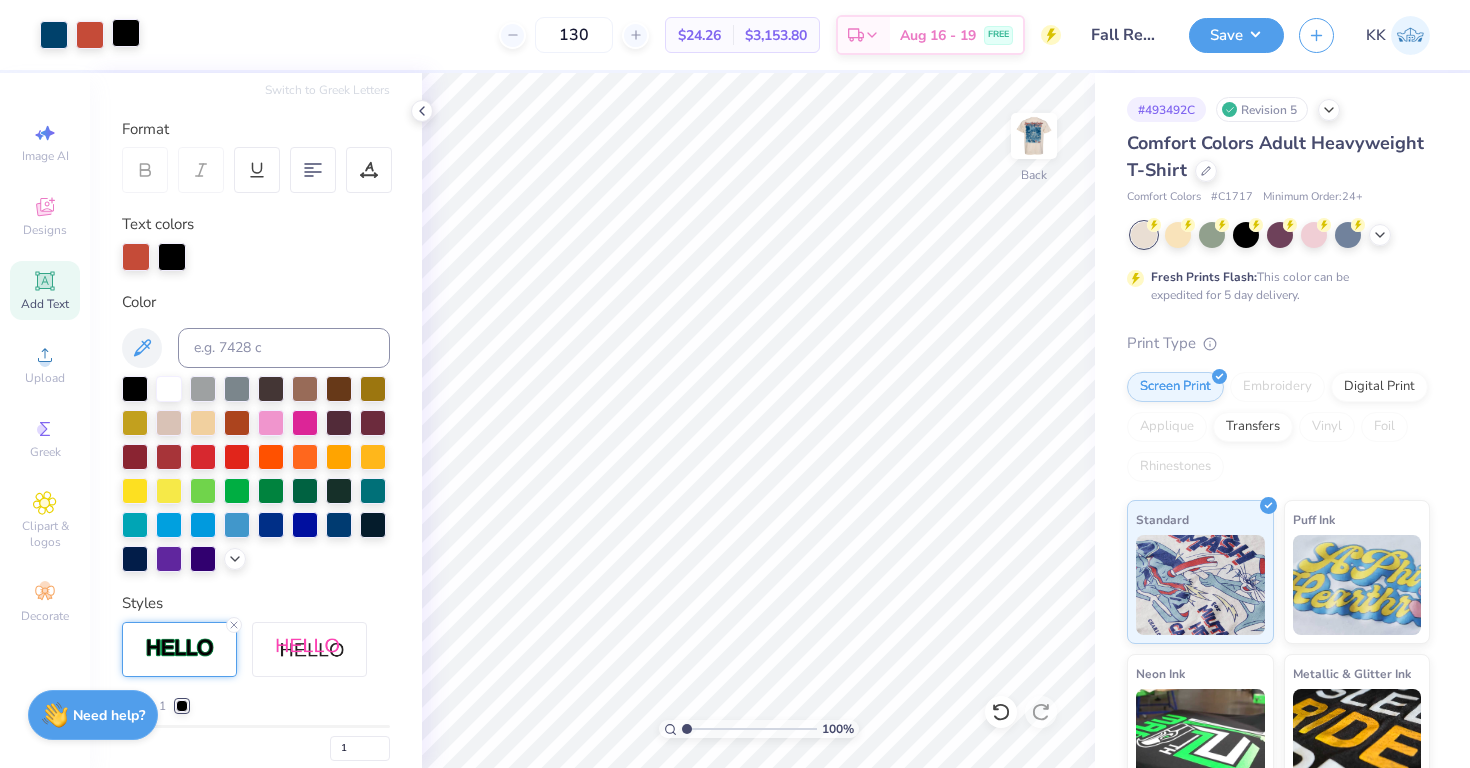 click at bounding box center [126, 33] 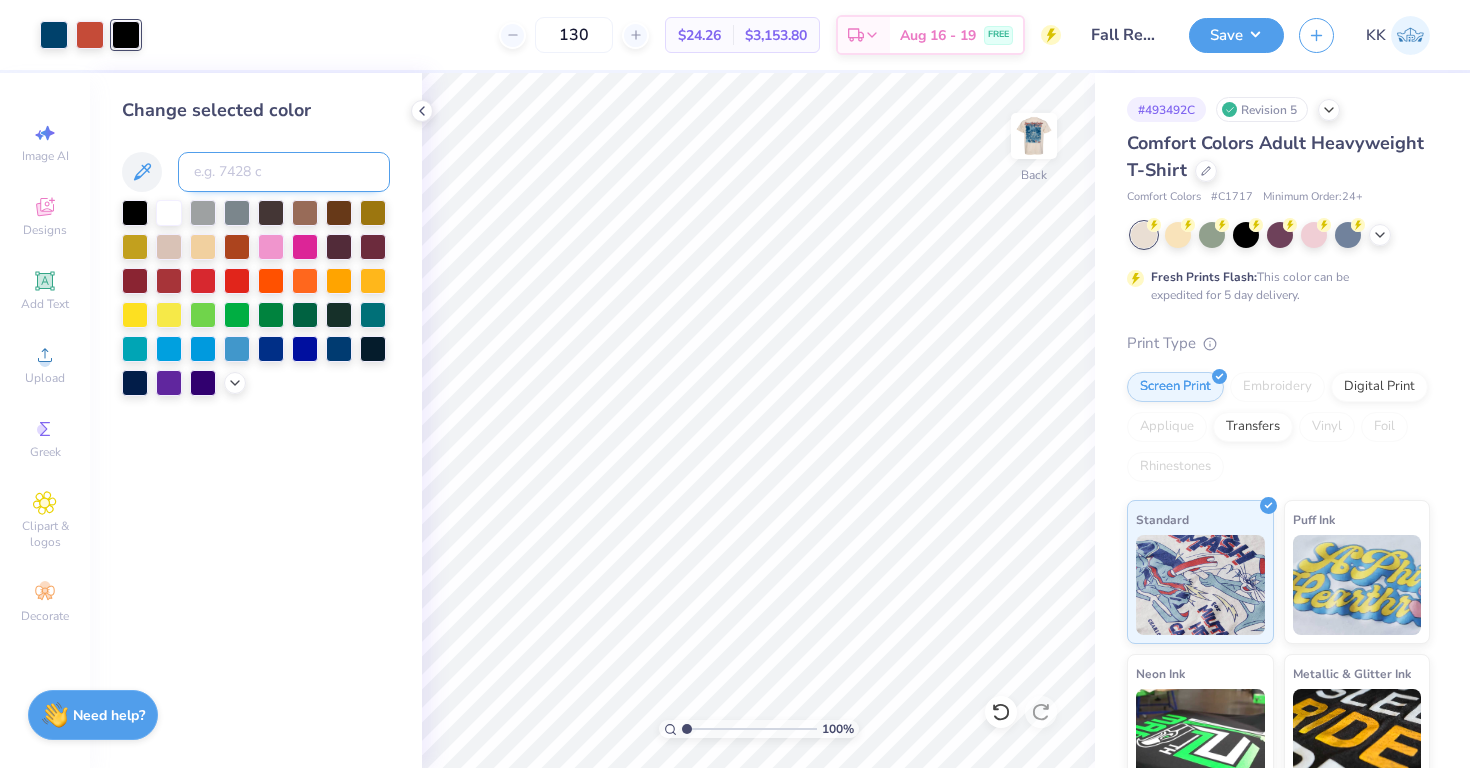 click at bounding box center [284, 172] 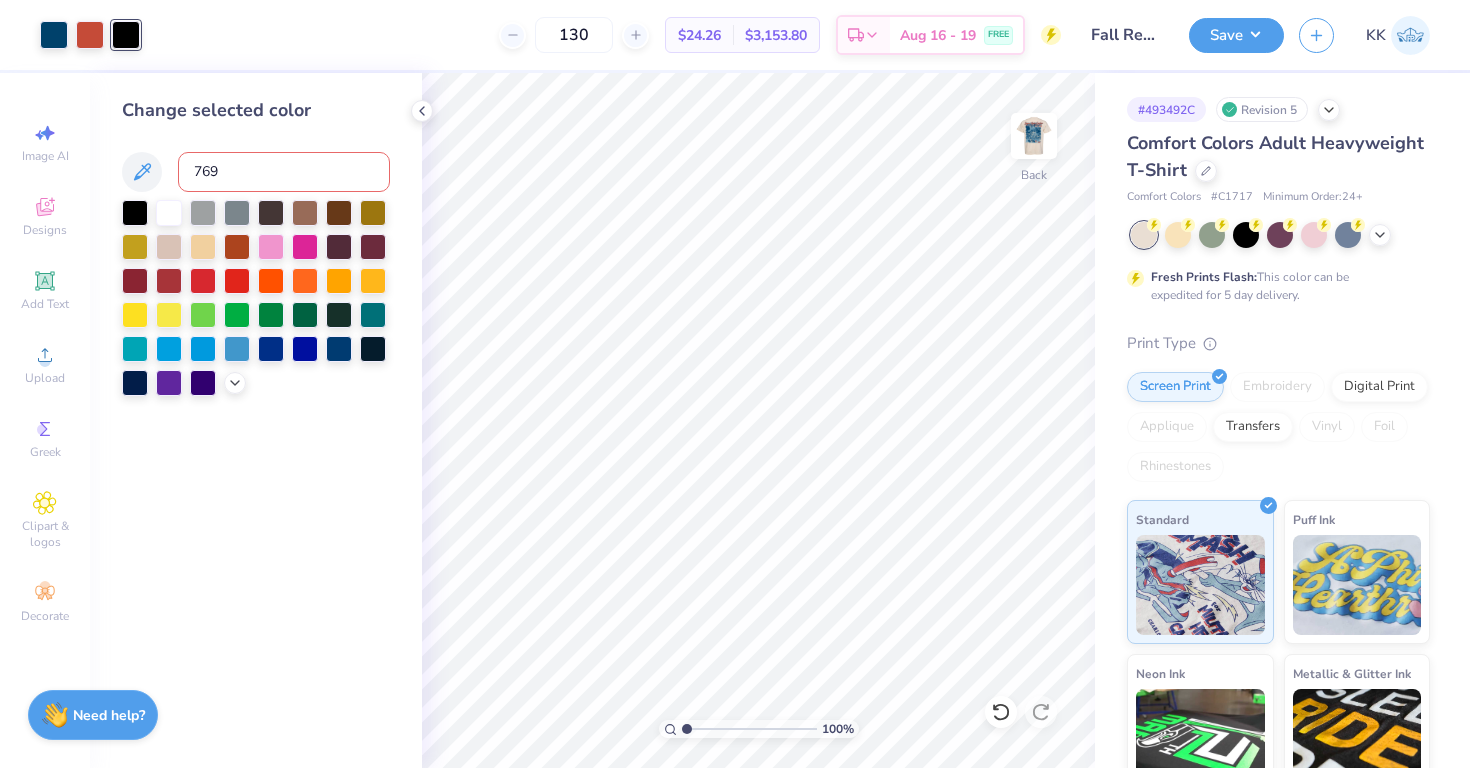 type on "7694" 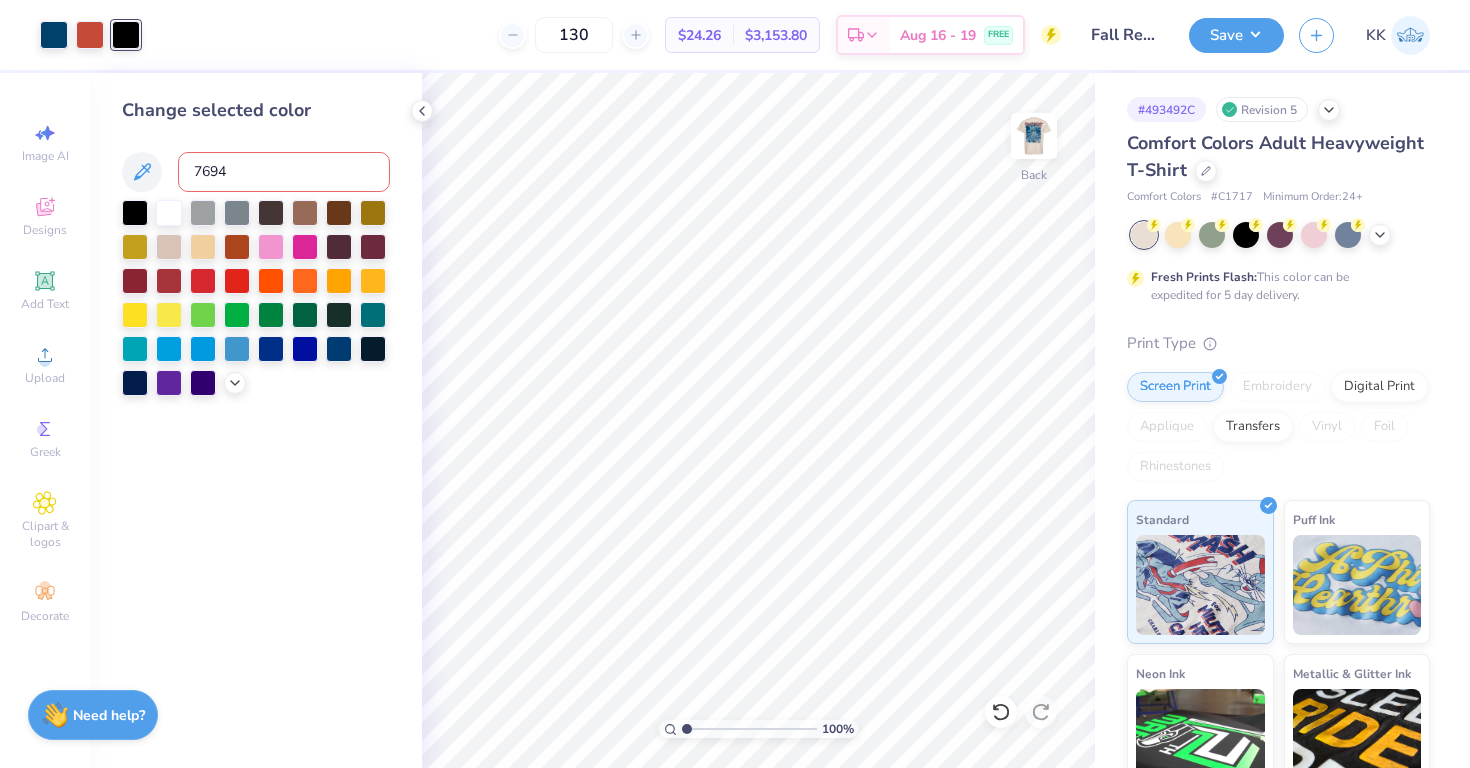 type 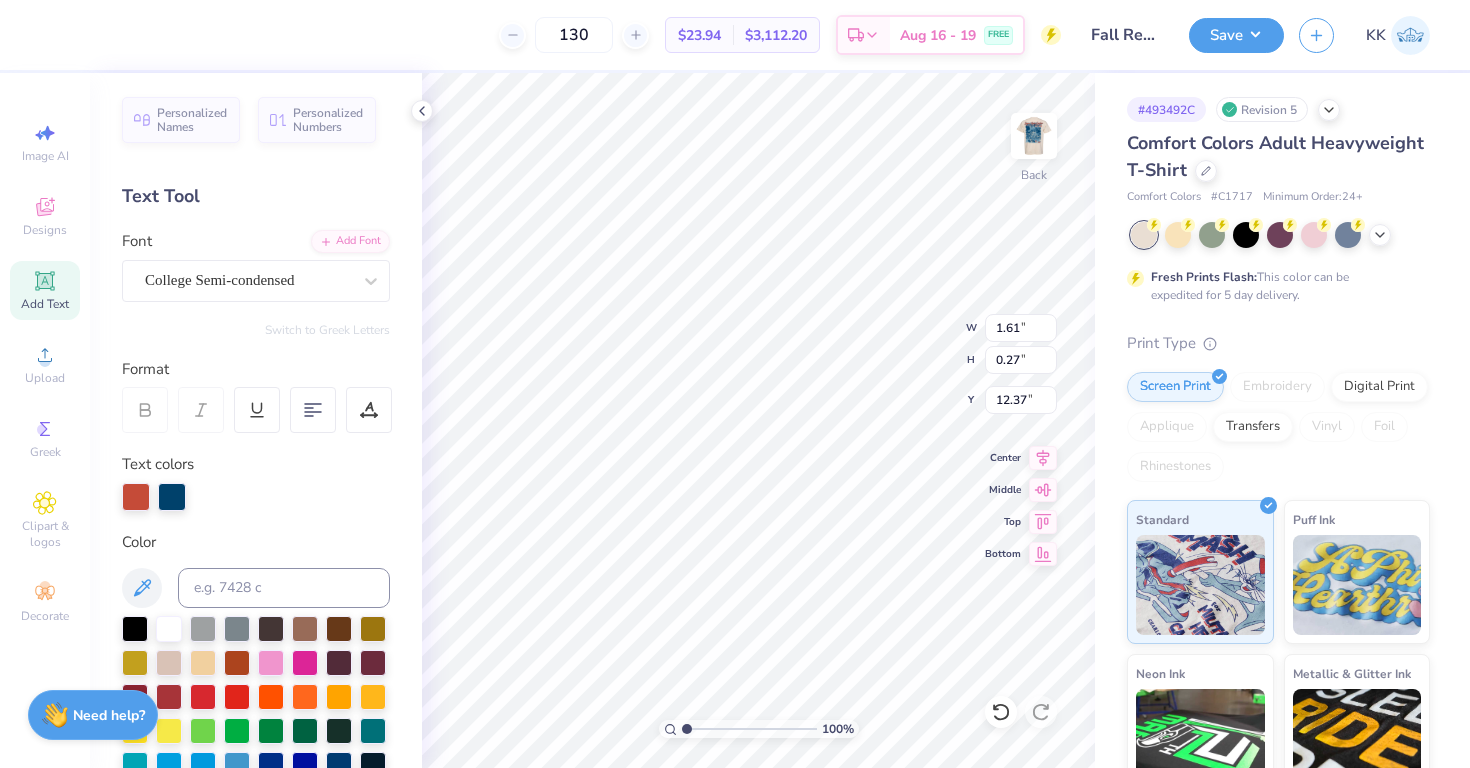 type on "0.96" 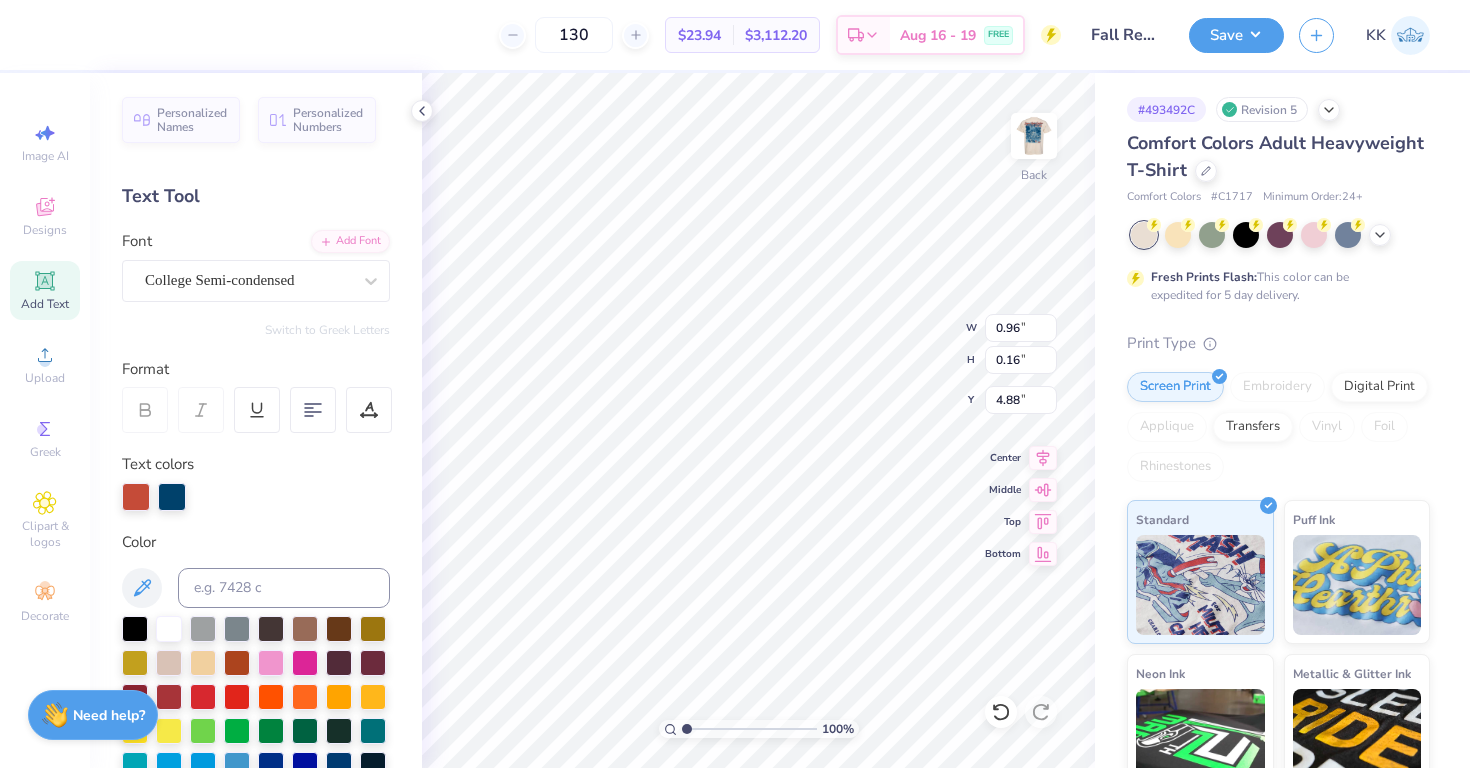 type on "4.88" 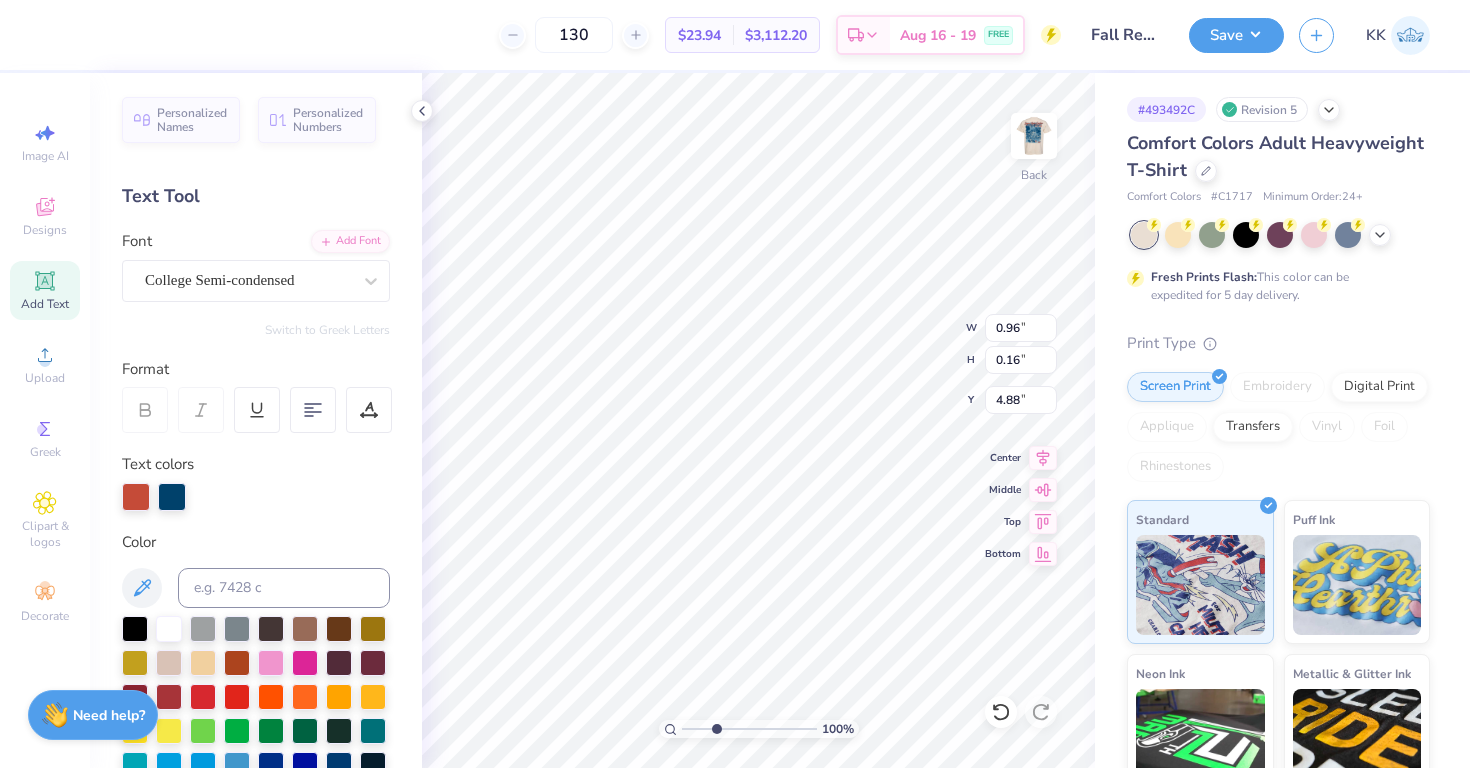 type on "3.21" 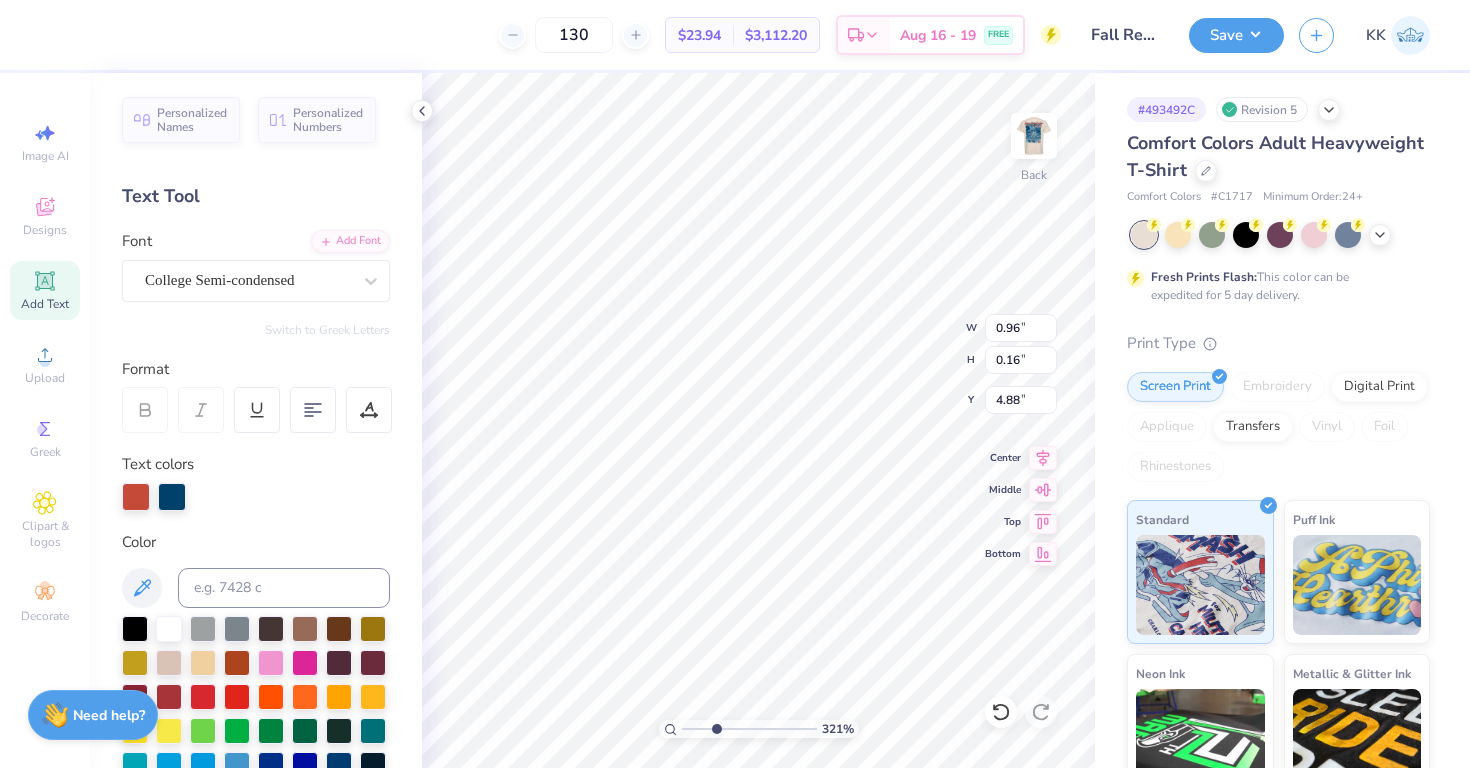 type on "0.64" 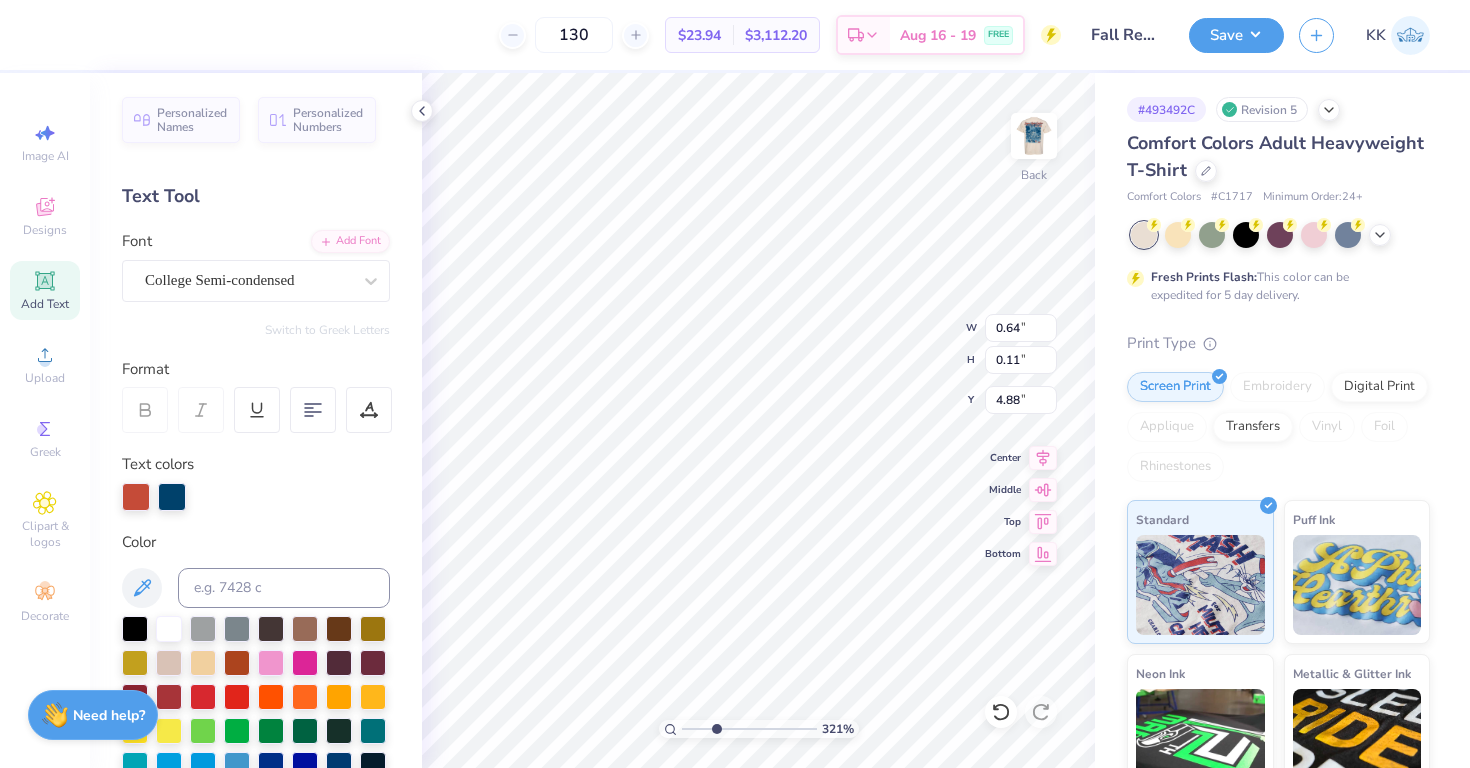 type on "4.85" 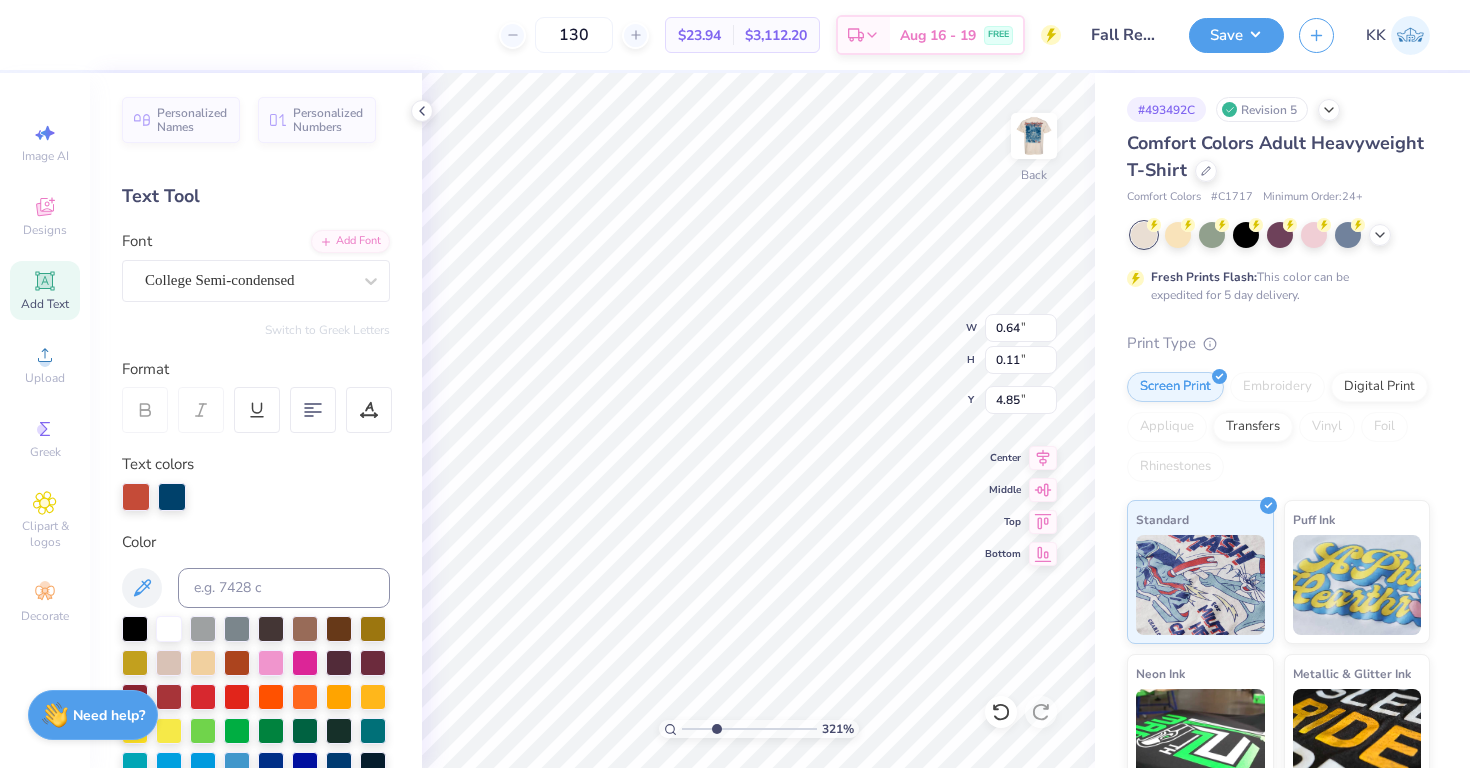 type on "0.40" 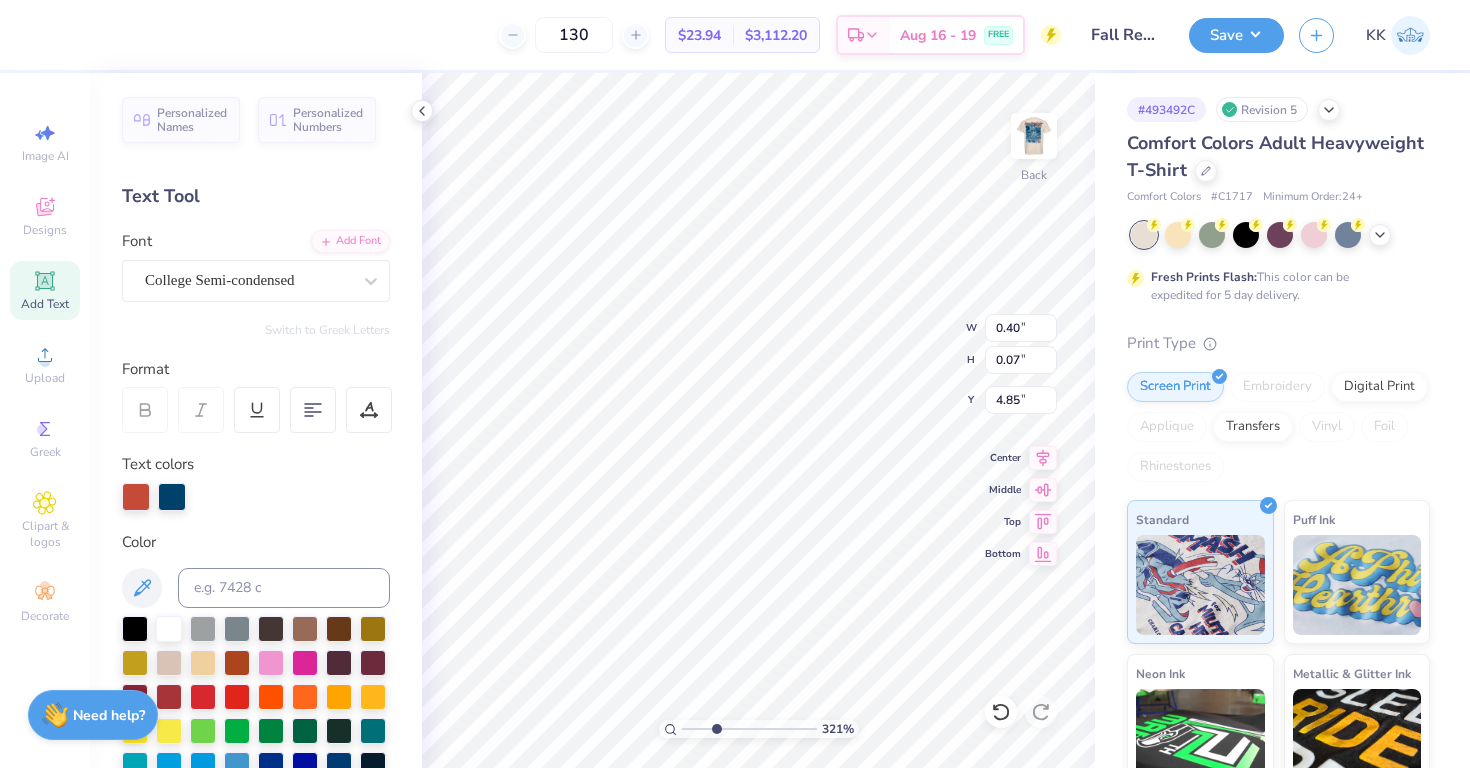 type on "4.93" 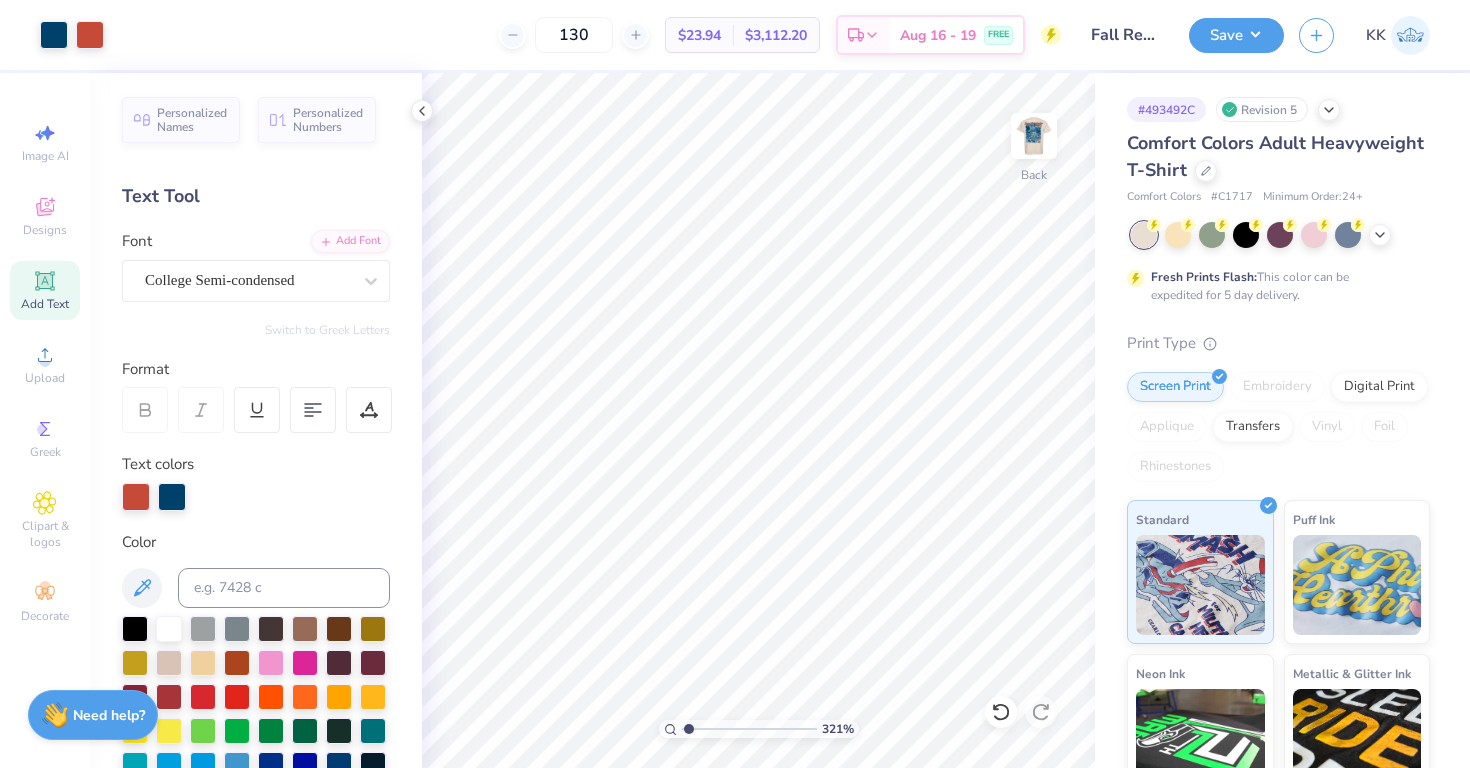 click at bounding box center [749, 729] 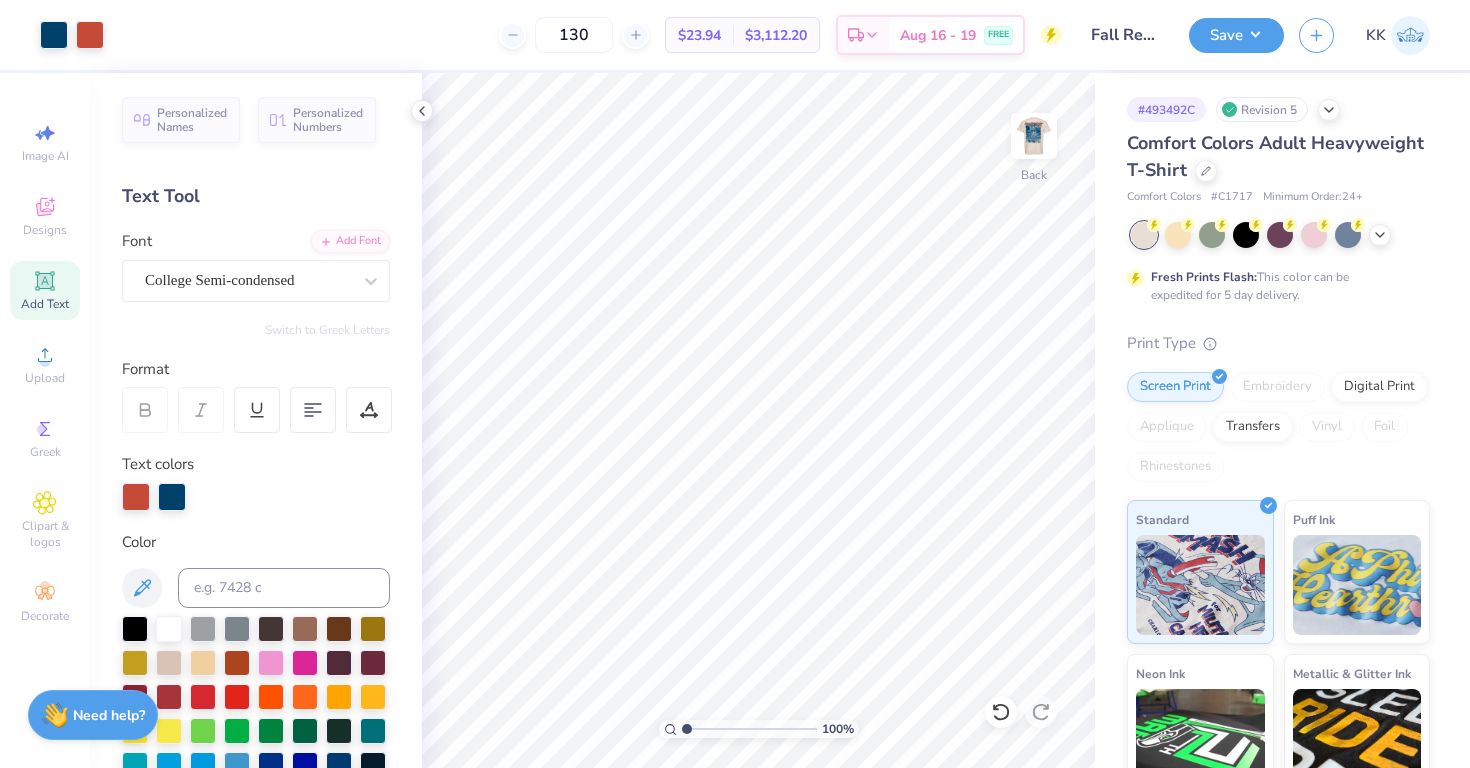 type on "1" 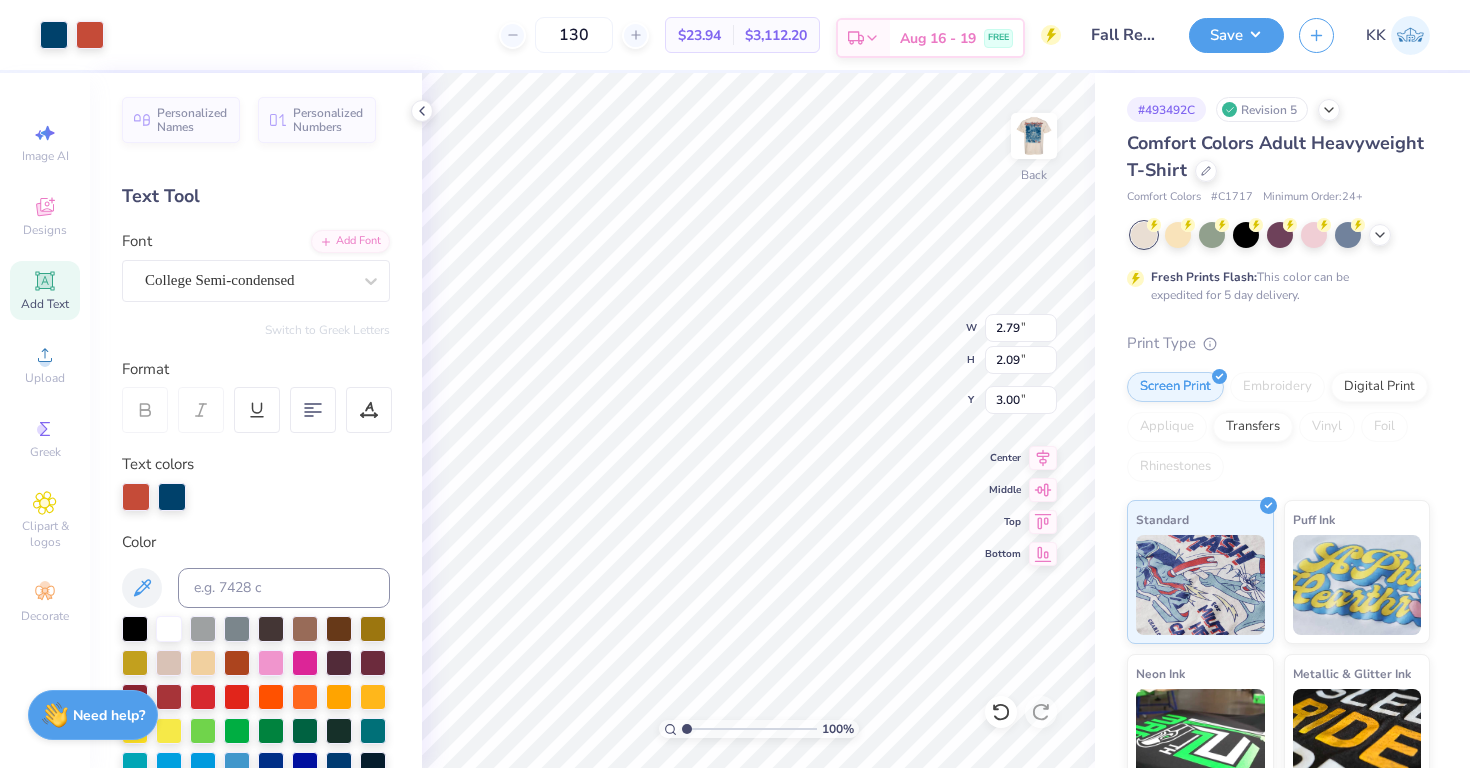 type on "2.71" 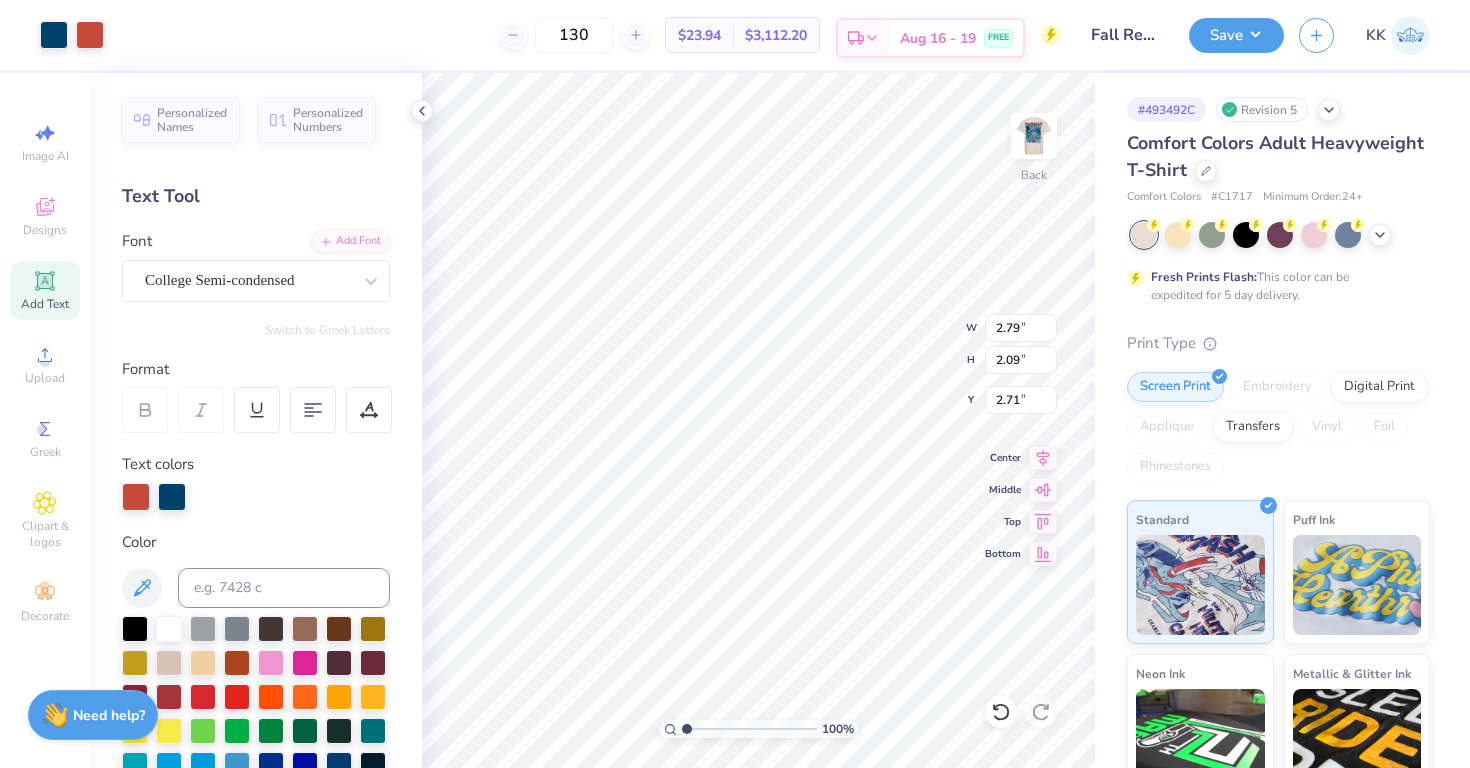 type on "3.14" 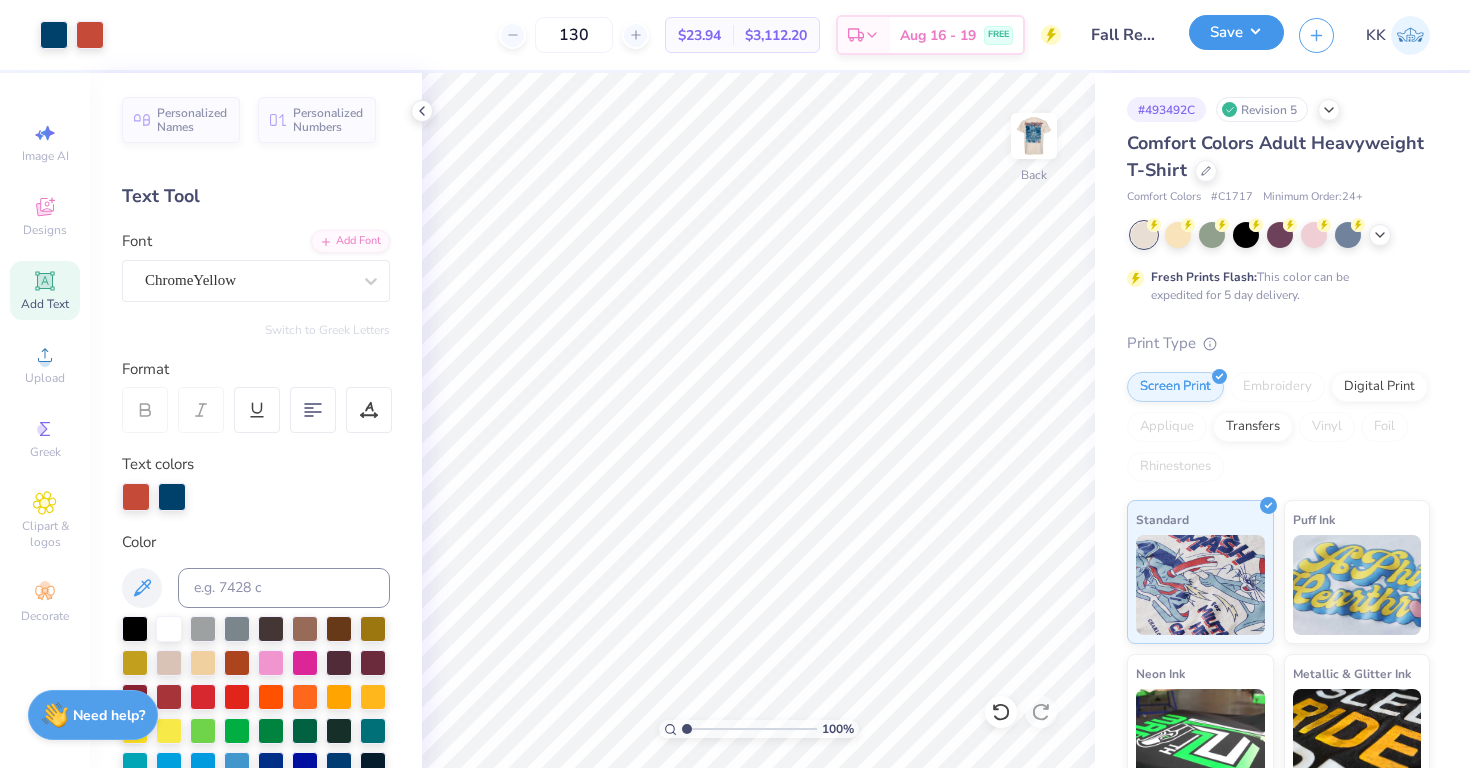 click on "Save" at bounding box center (1236, 32) 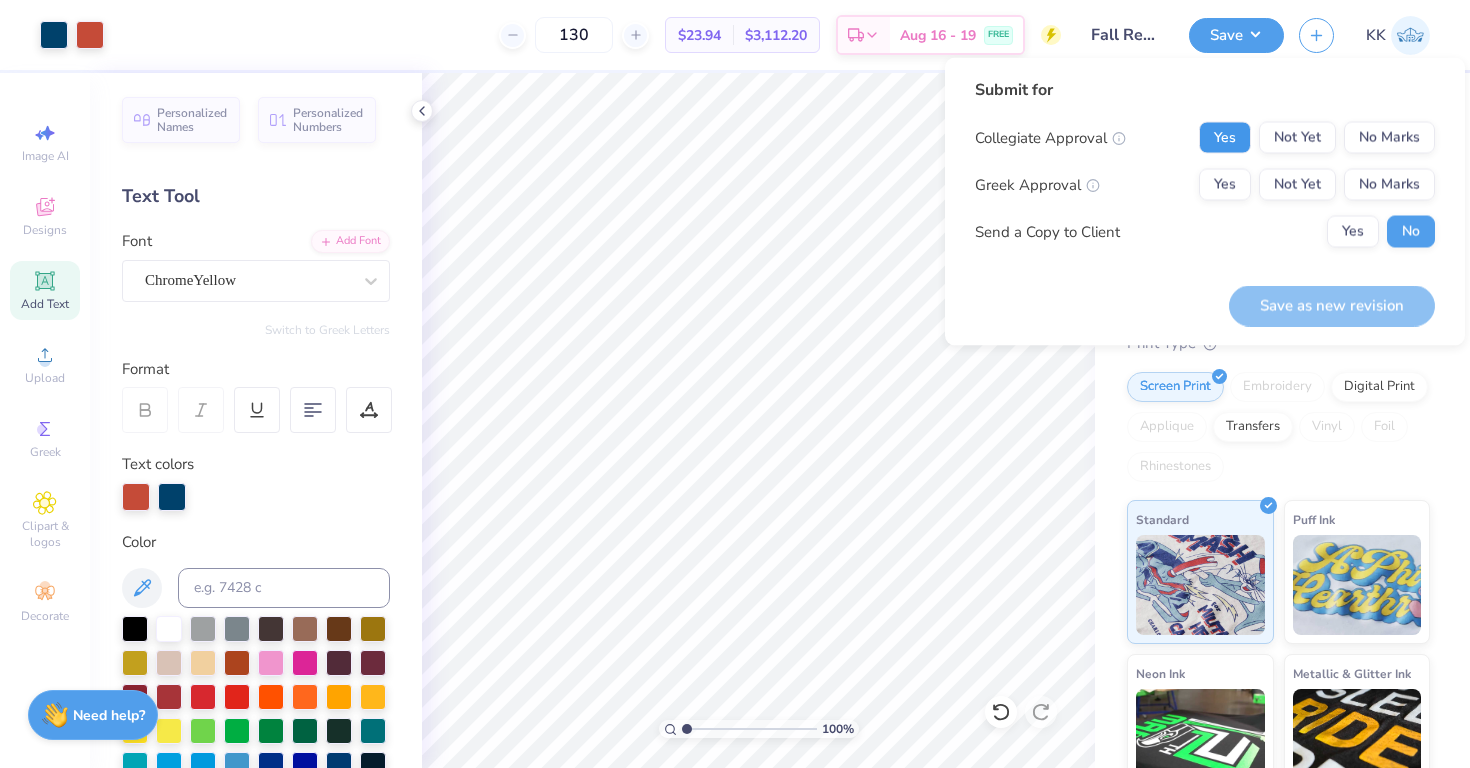 click on "Yes" at bounding box center (1225, 138) 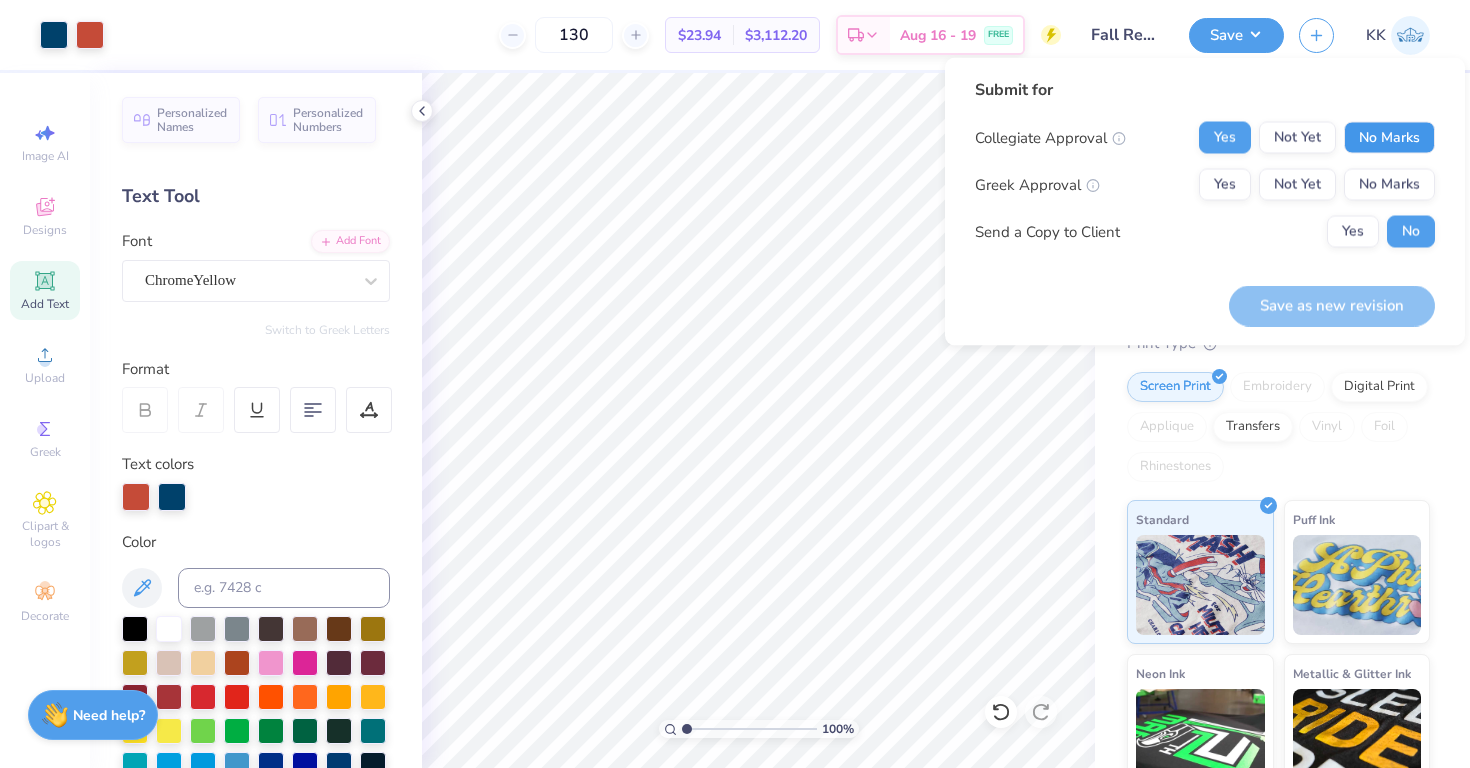 click on "No Marks" at bounding box center (1389, 138) 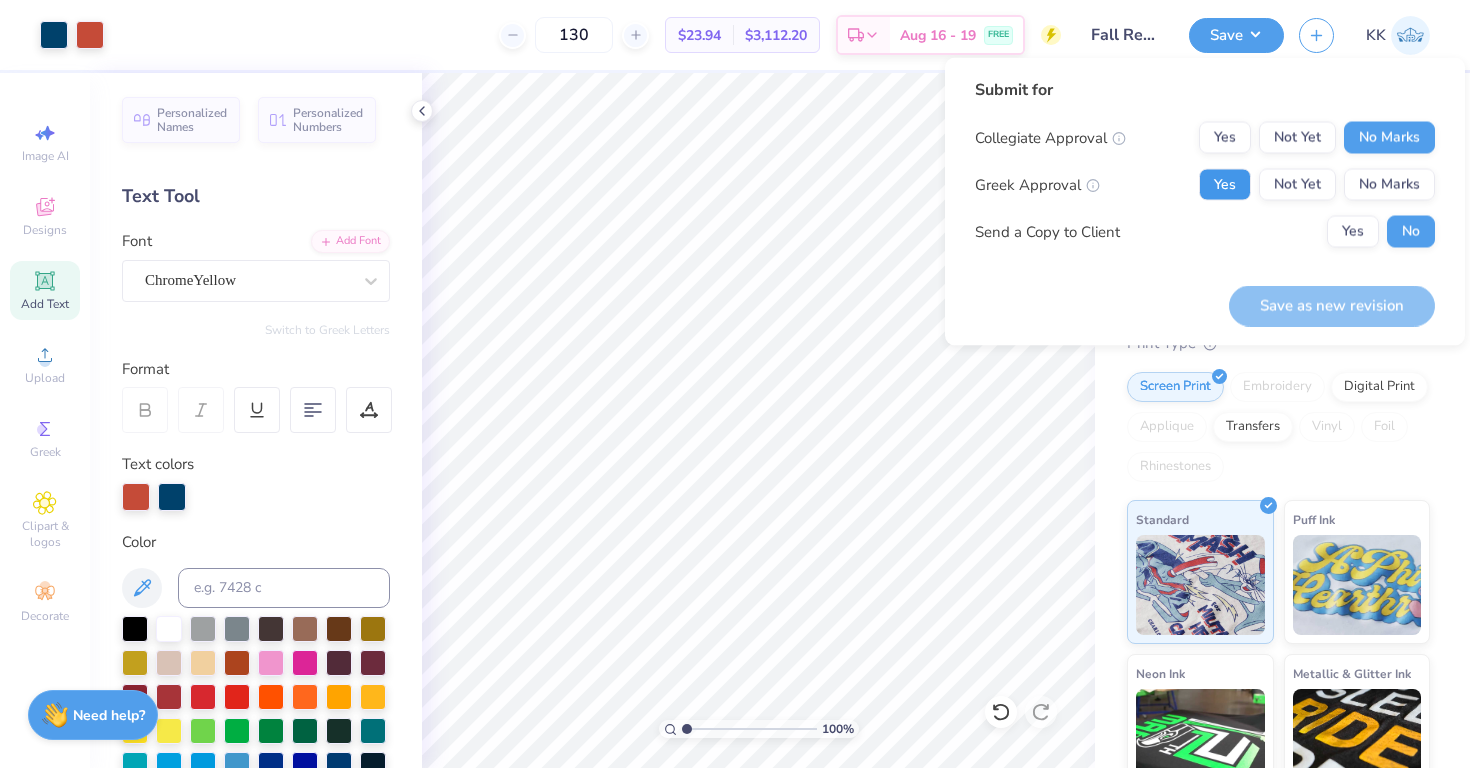 click on "Yes" at bounding box center [1225, 185] 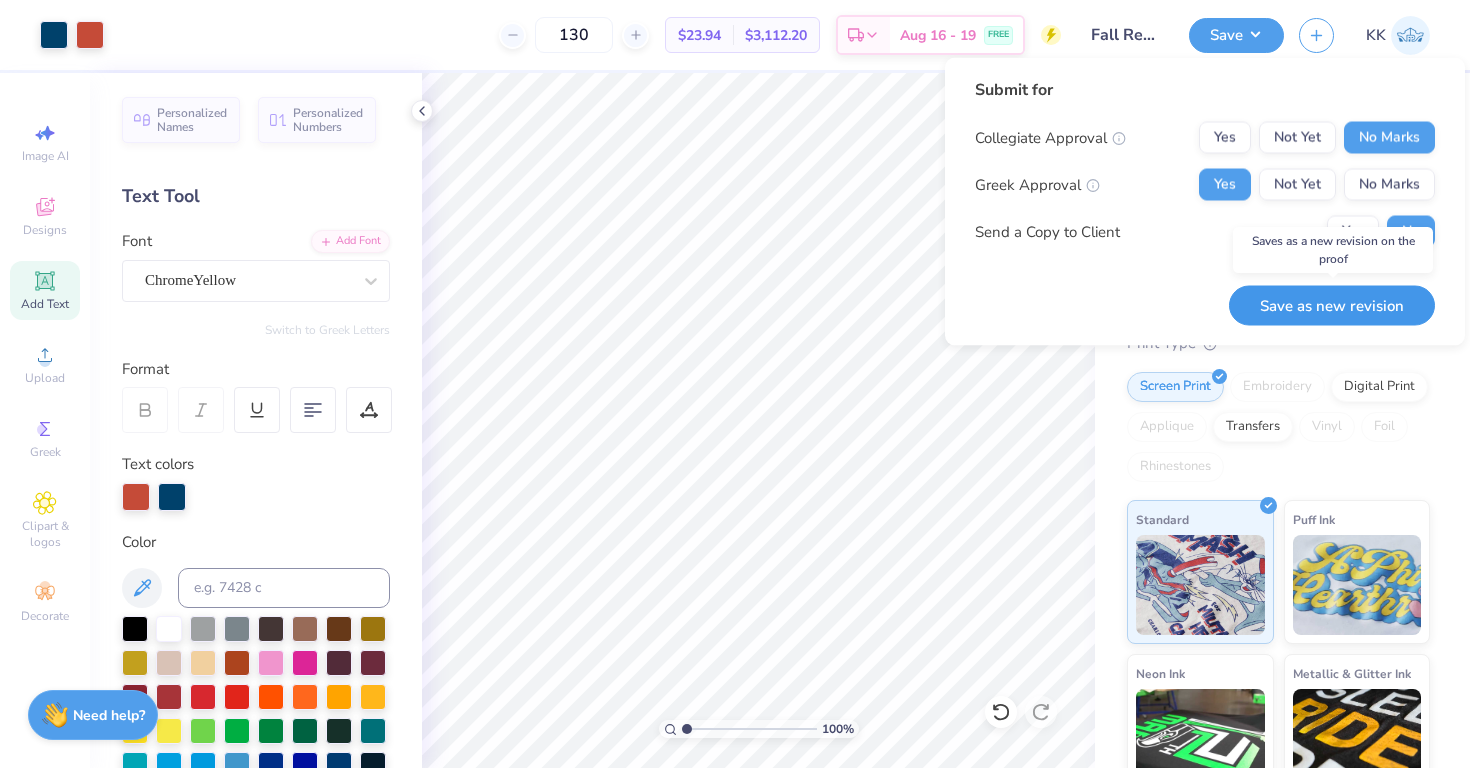 click on "Save as new revision" at bounding box center (1332, 305) 